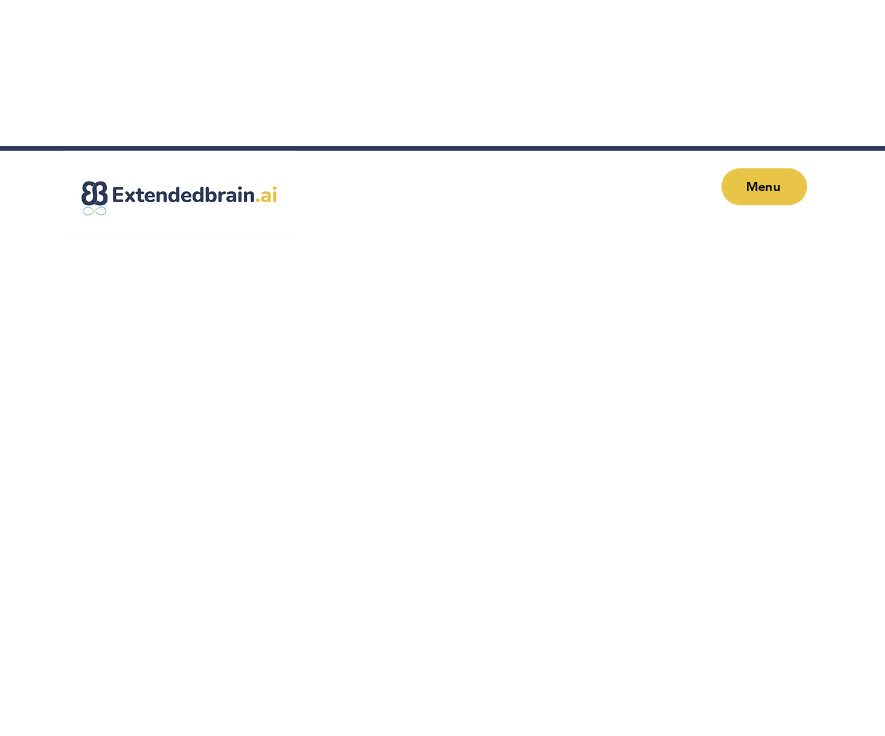 scroll, scrollTop: 0, scrollLeft: 0, axis: both 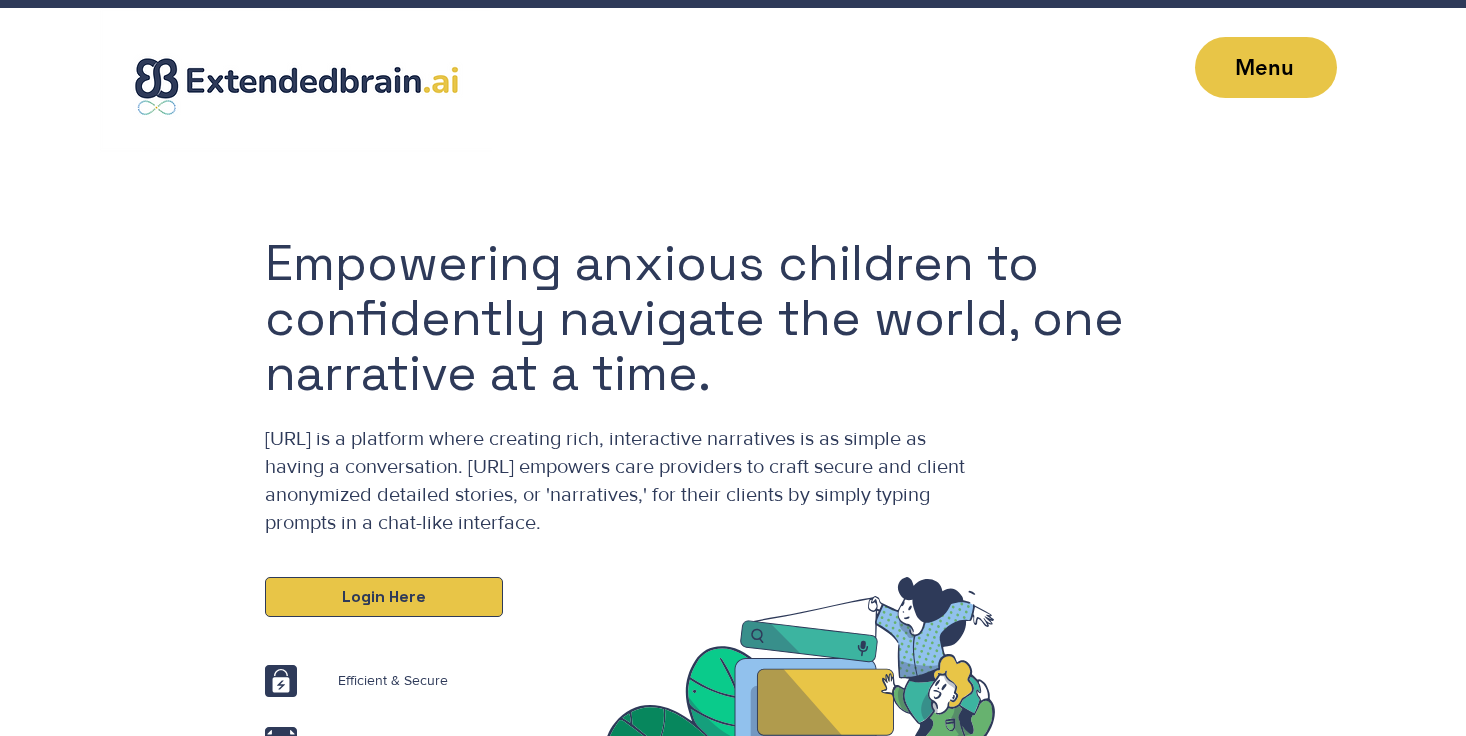 click on "Login Here" at bounding box center [384, 597] 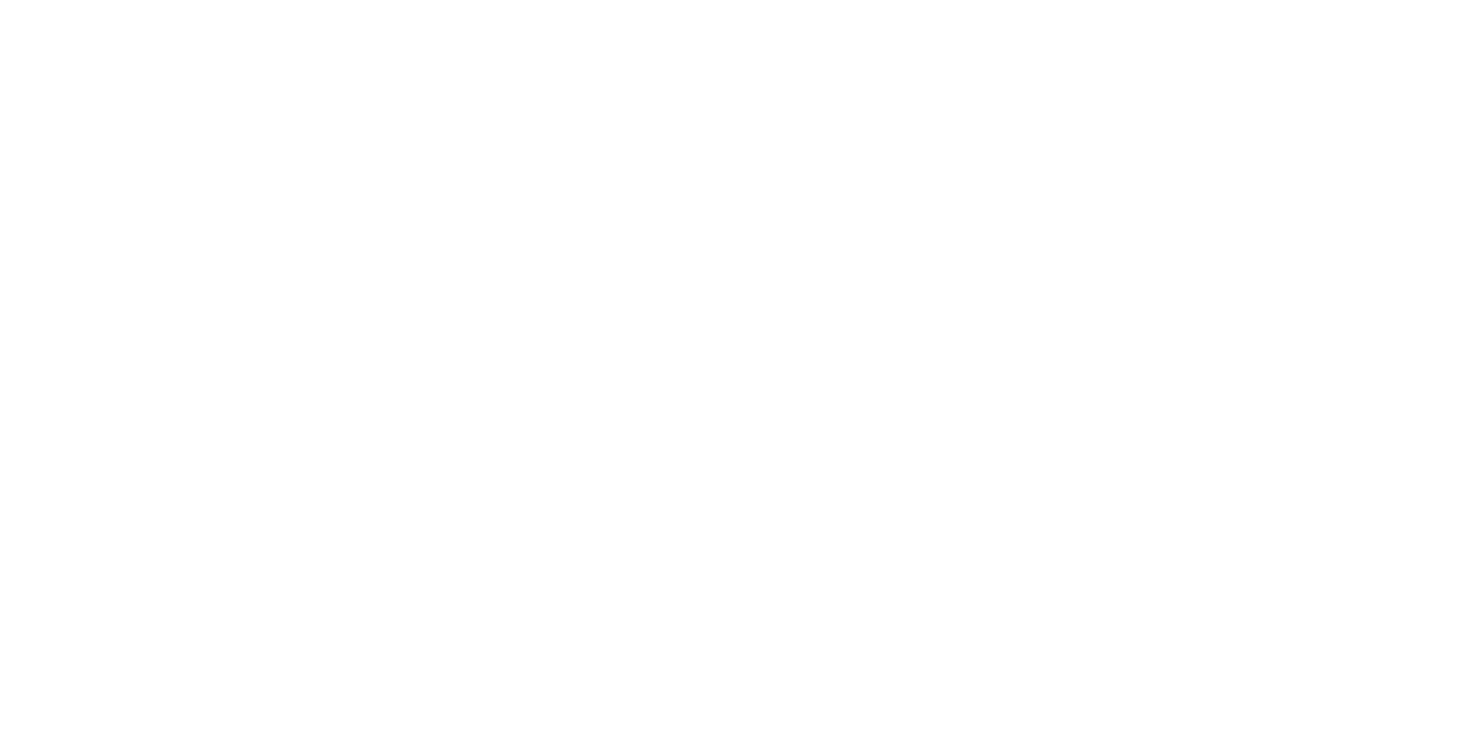 scroll, scrollTop: 0, scrollLeft: 0, axis: both 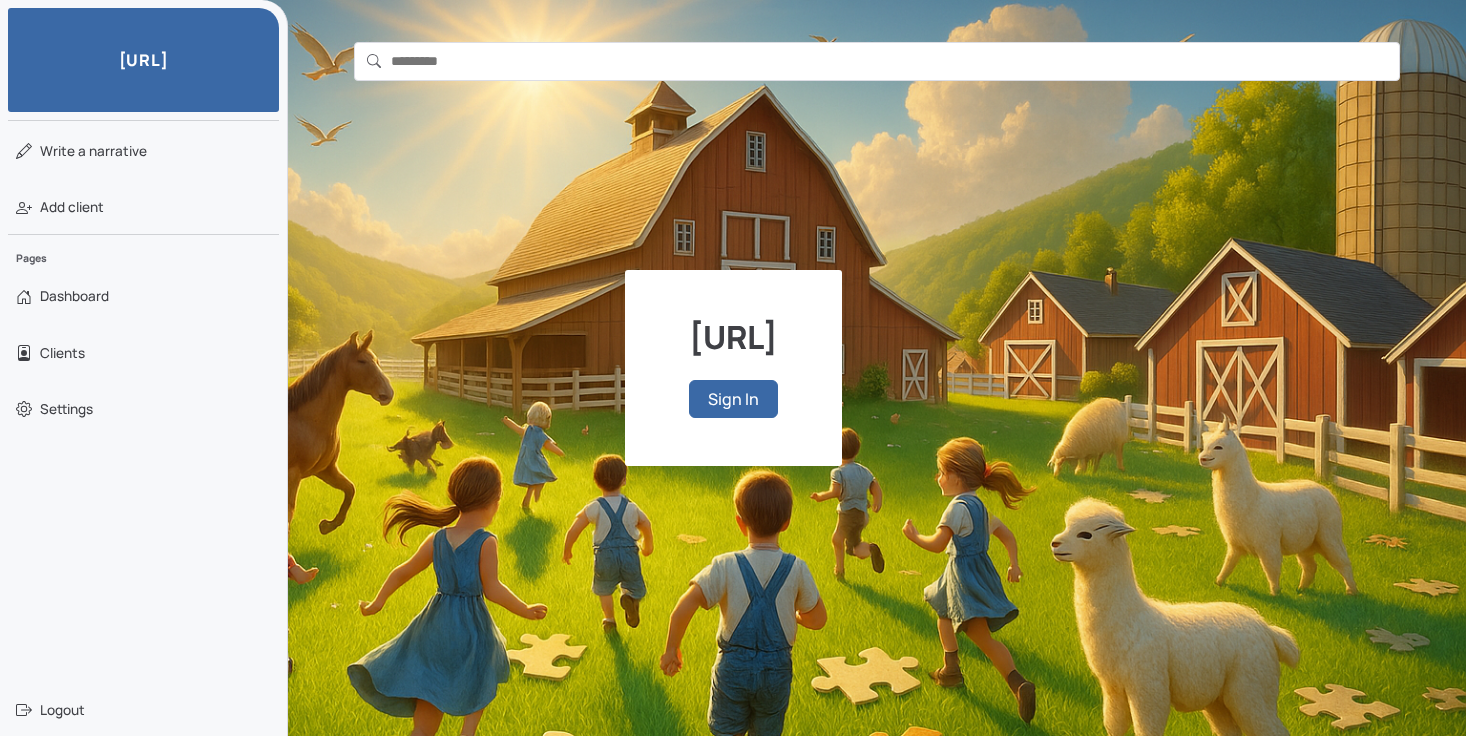 click on "Sign In" at bounding box center [733, 399] 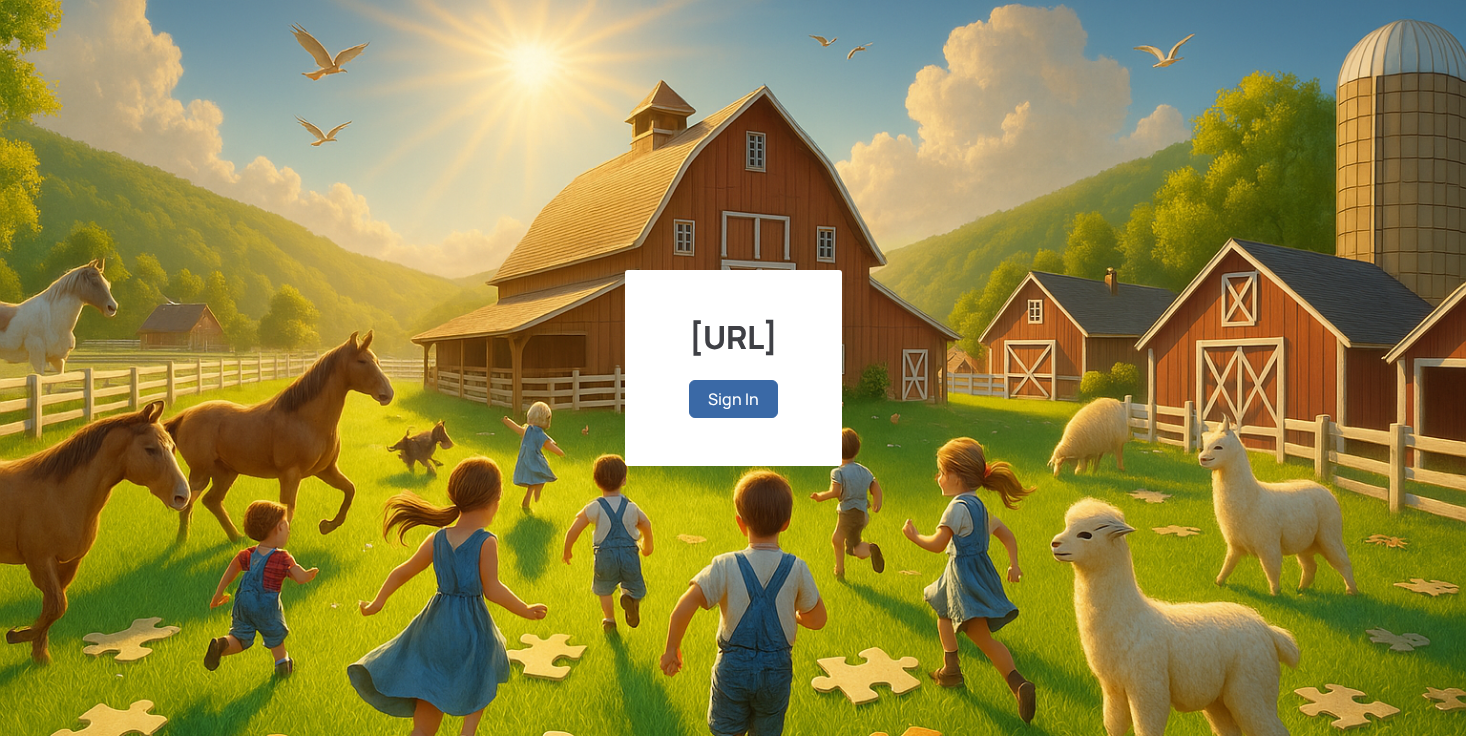 scroll, scrollTop: 0, scrollLeft: 0, axis: both 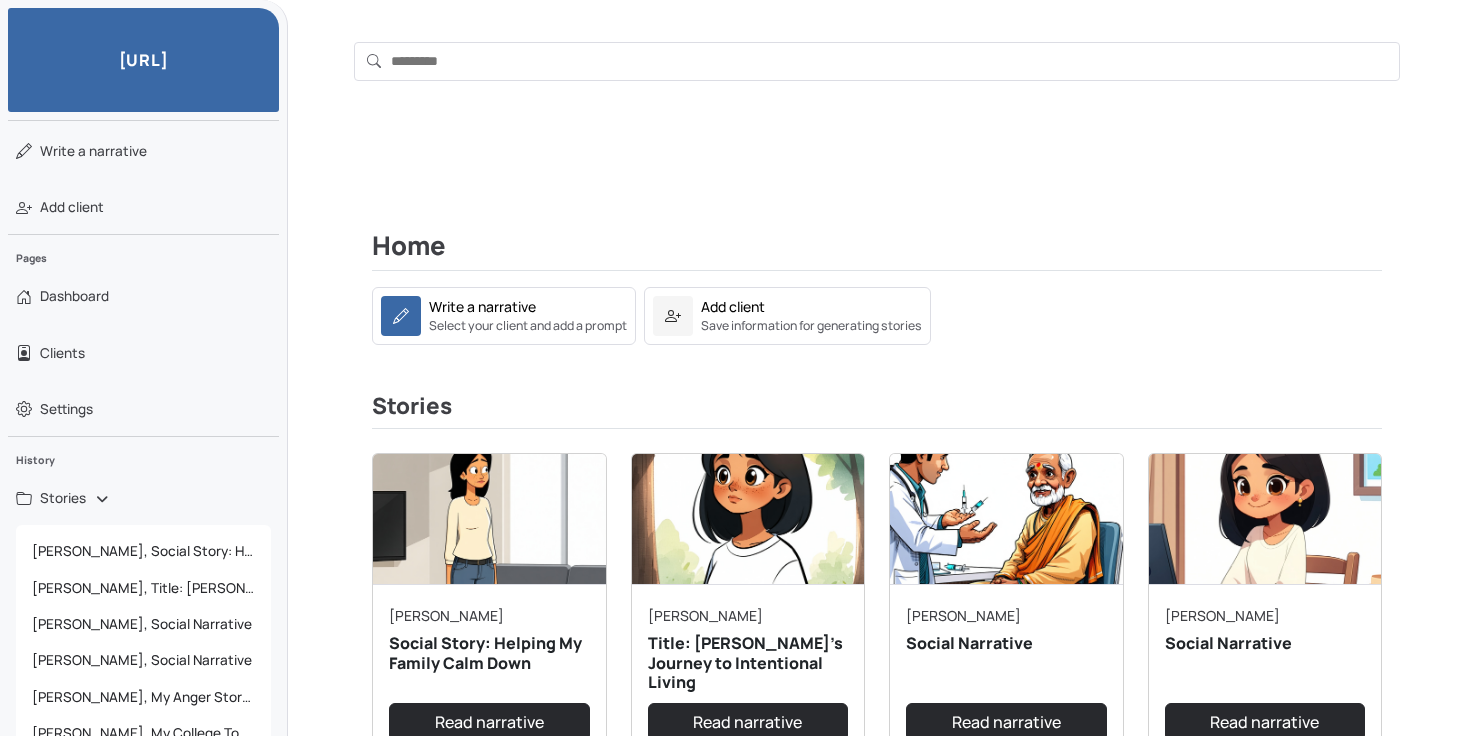 click on "Home" at bounding box center (877, 251) 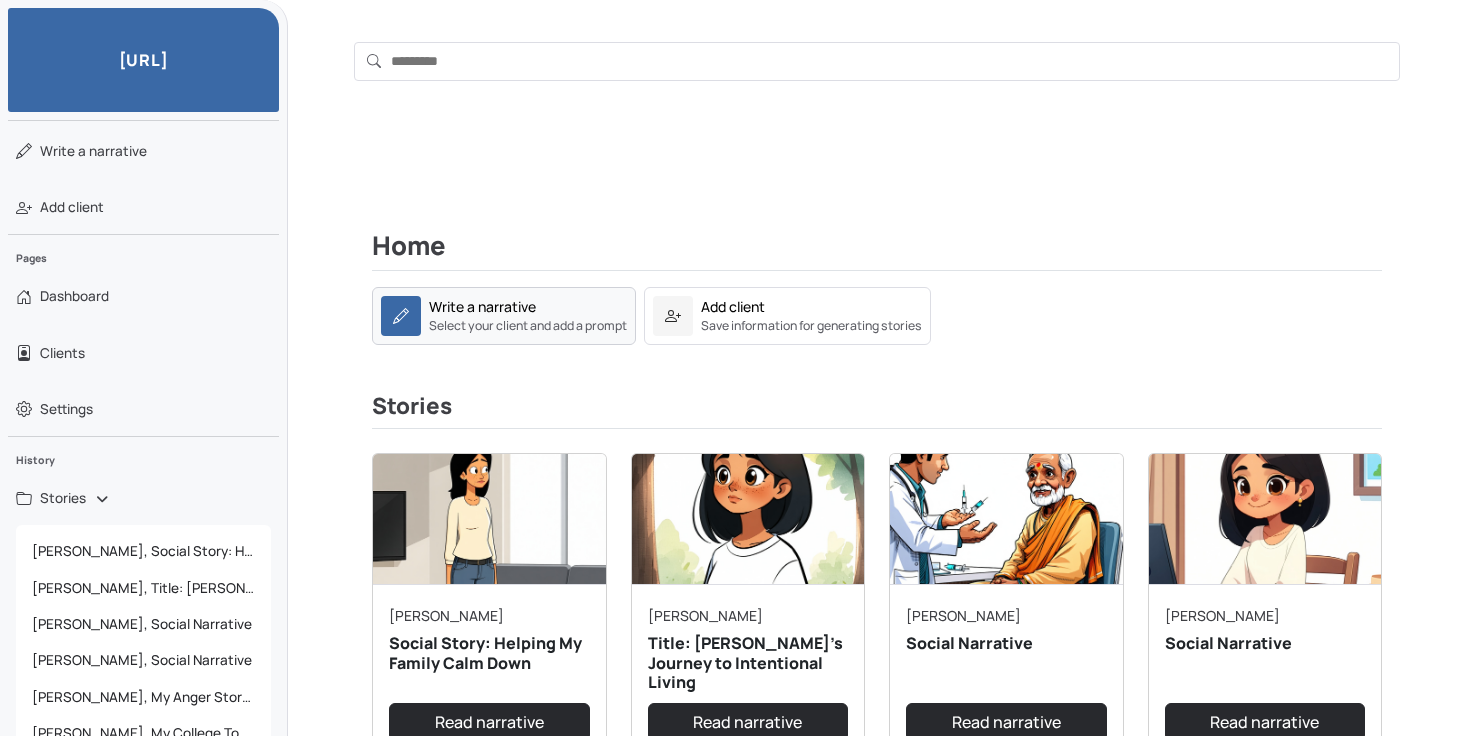 click on "Write a narrative" at bounding box center (482, 306) 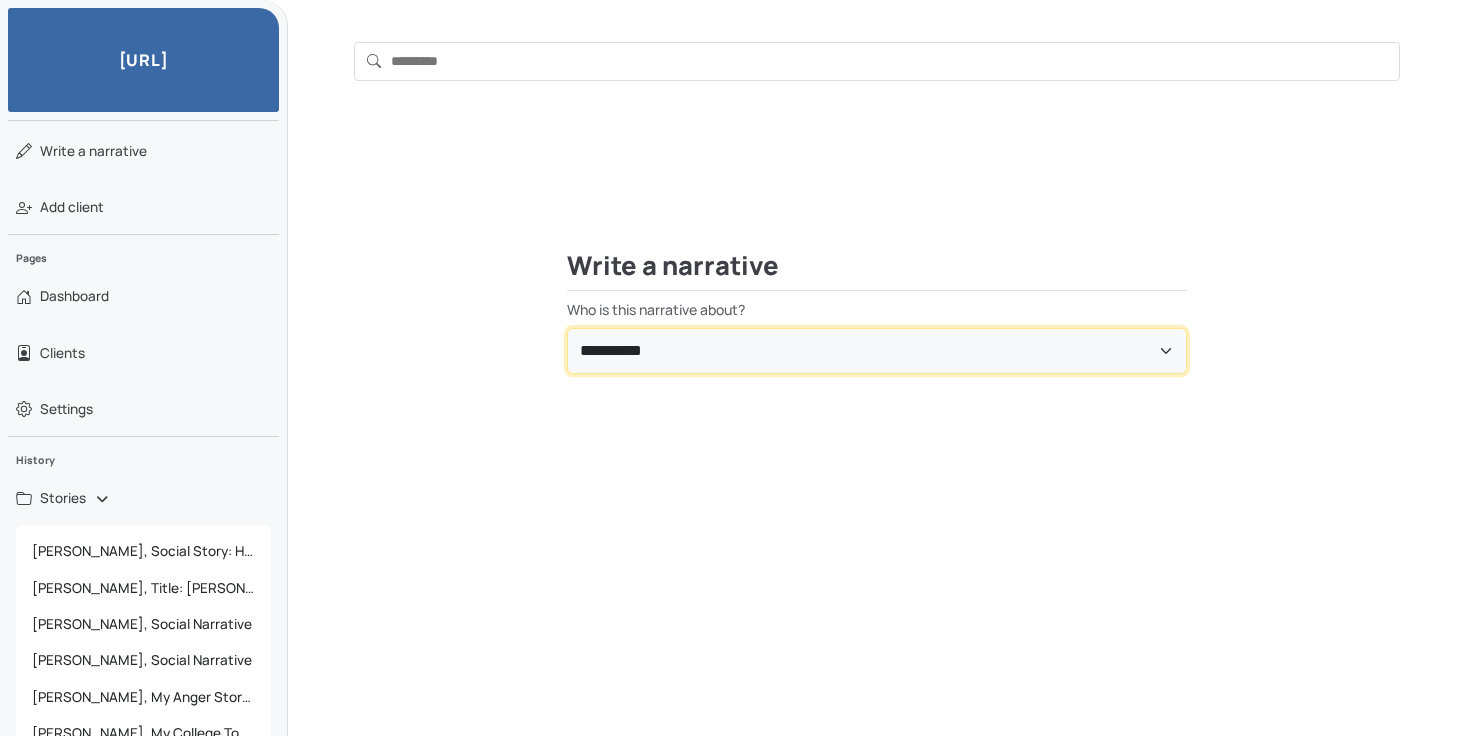 click on "**********" at bounding box center [877, 351] 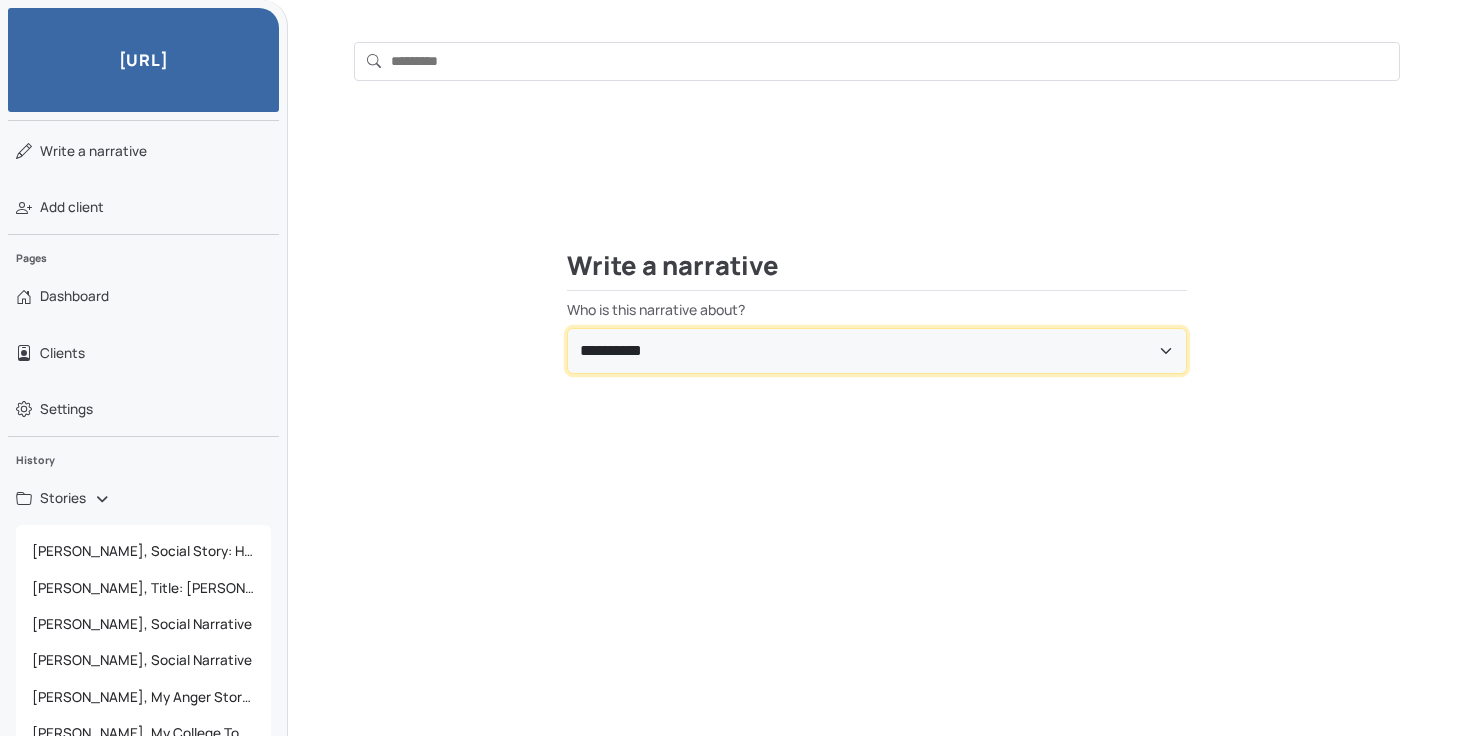 select on "**********" 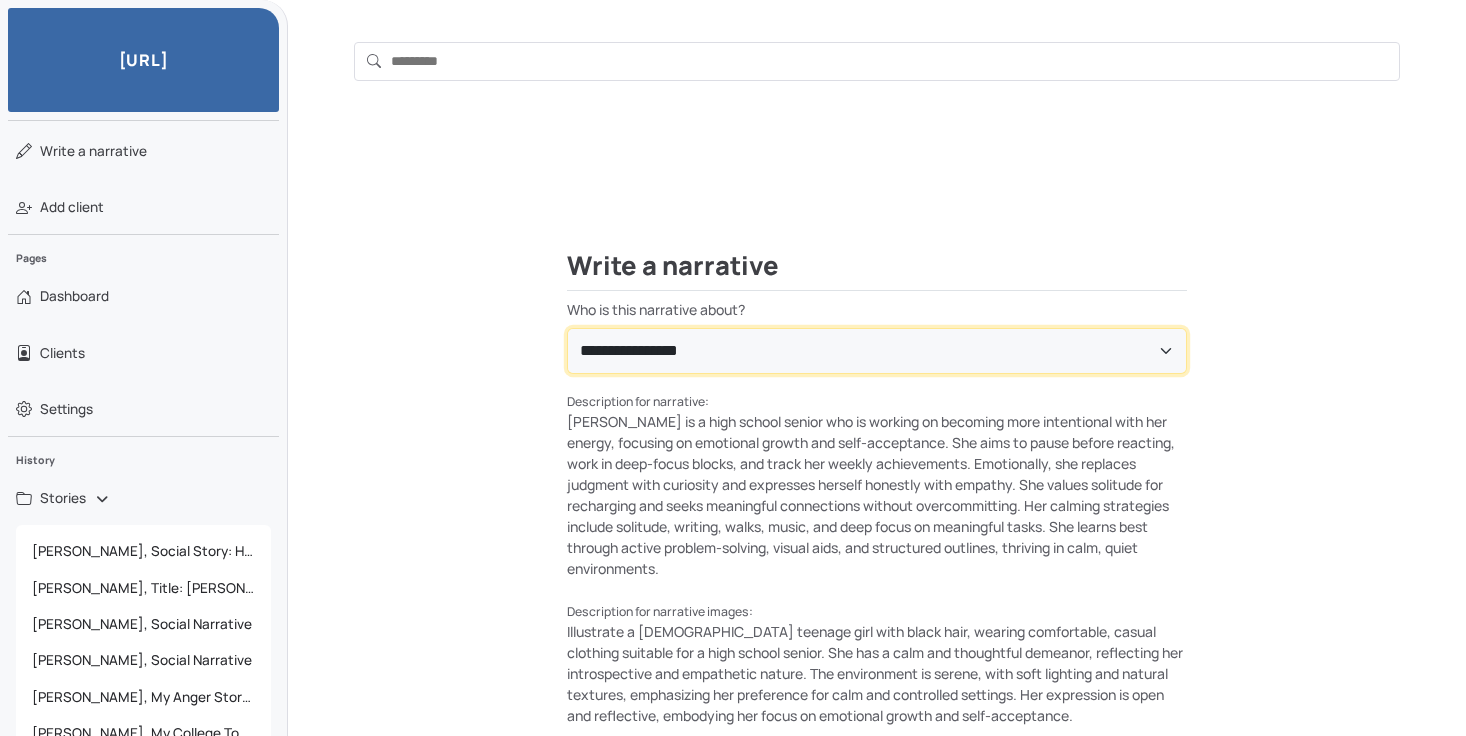 scroll, scrollTop: 253, scrollLeft: 0, axis: vertical 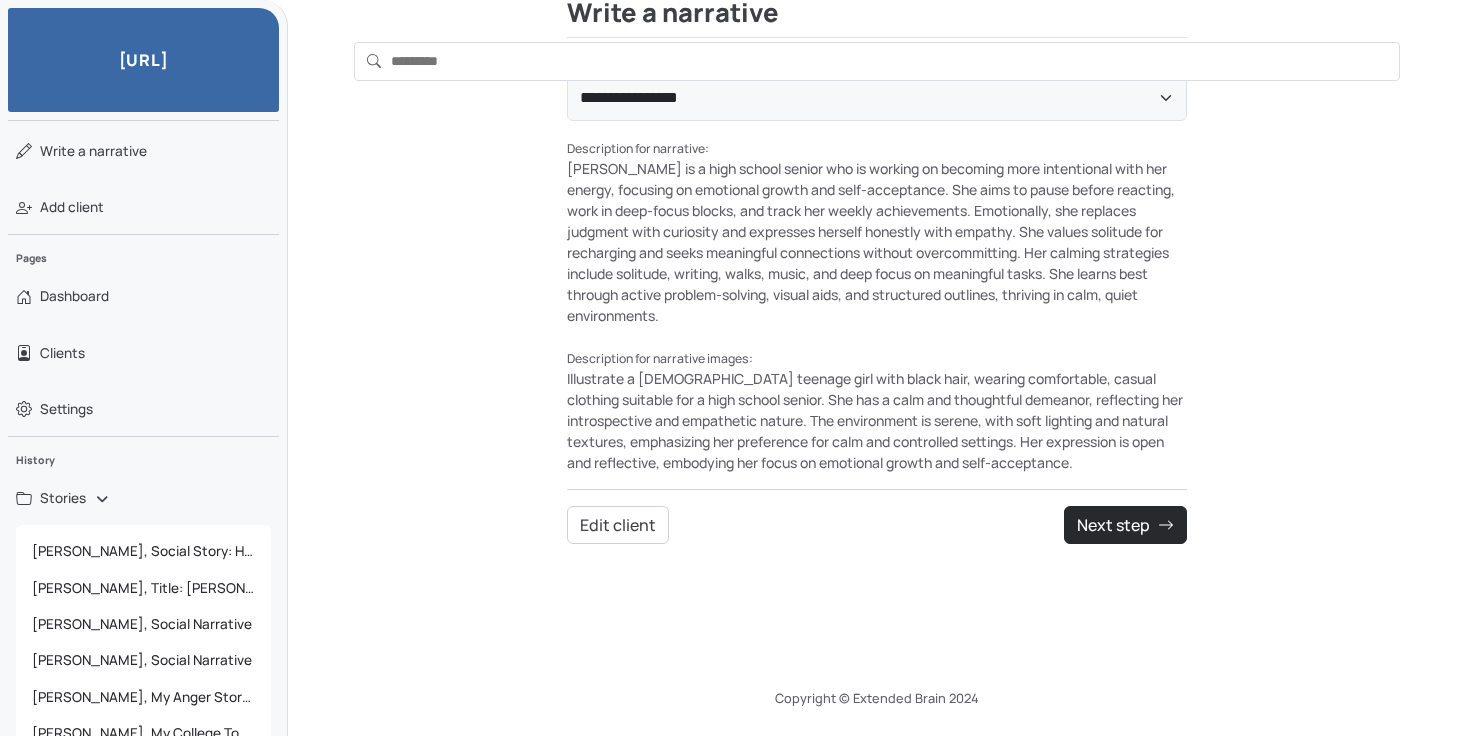click on "**********" at bounding box center (877, 271) 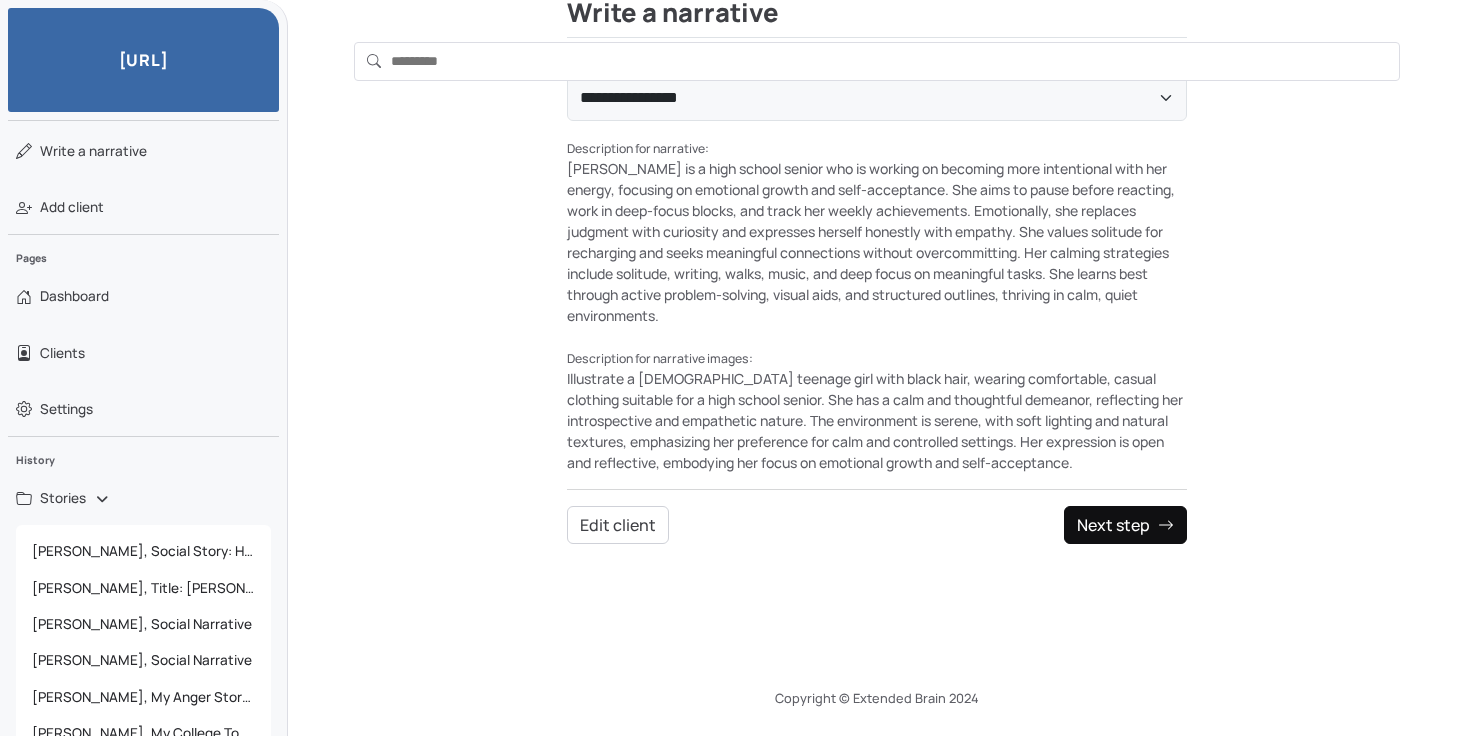 click on "Next step" at bounding box center [1125, 525] 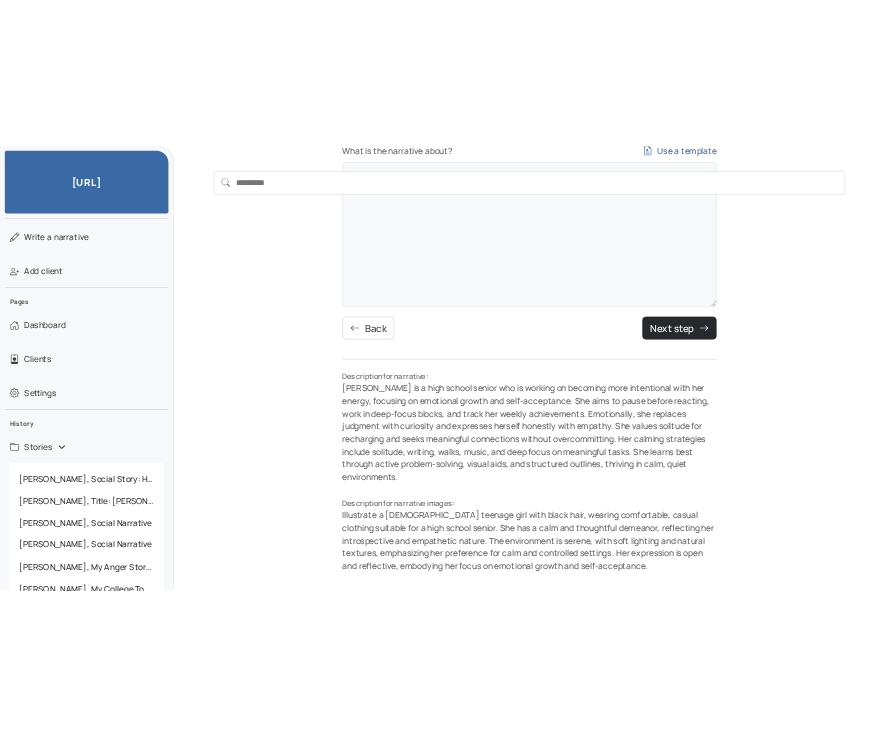 scroll, scrollTop: 0, scrollLeft: 0, axis: both 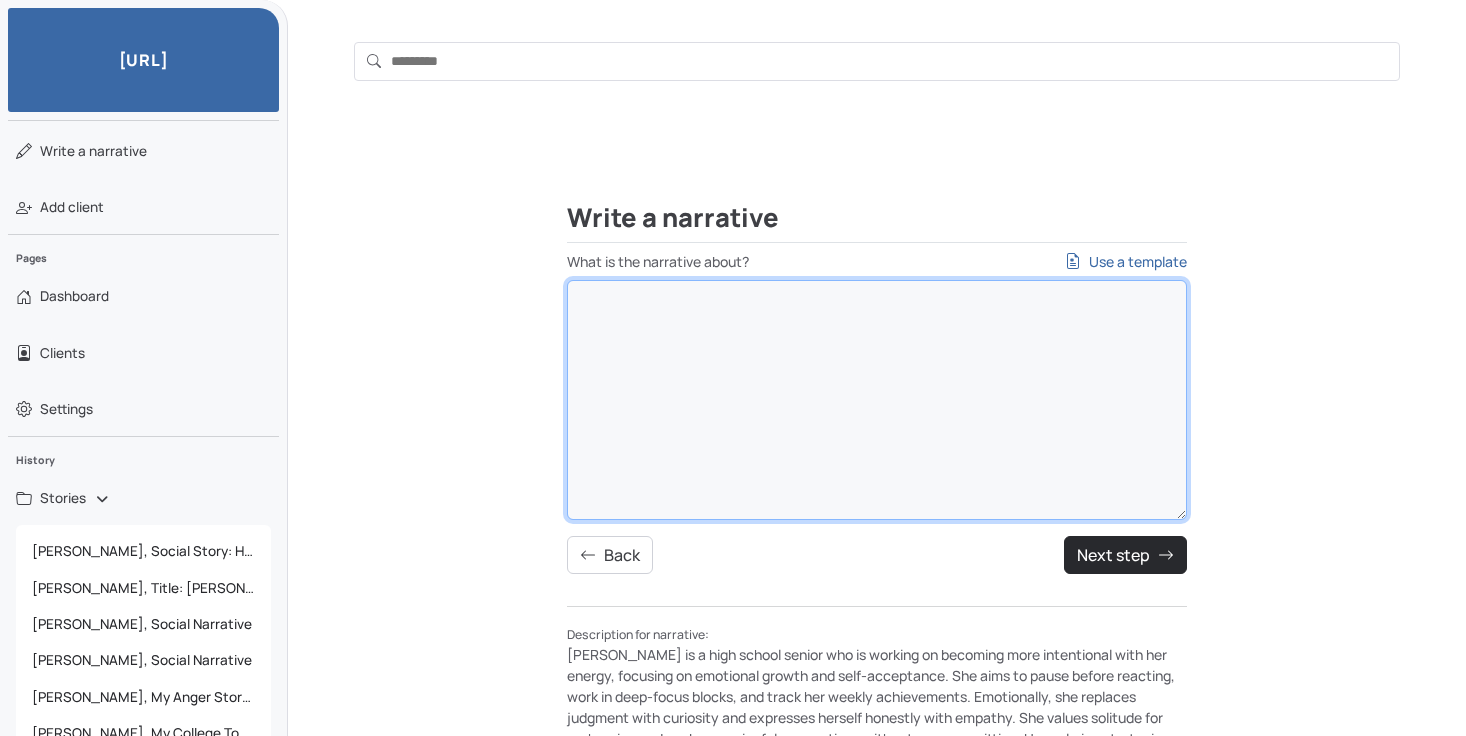 click on "What is the narrative about?   Use a template" at bounding box center (877, 400) 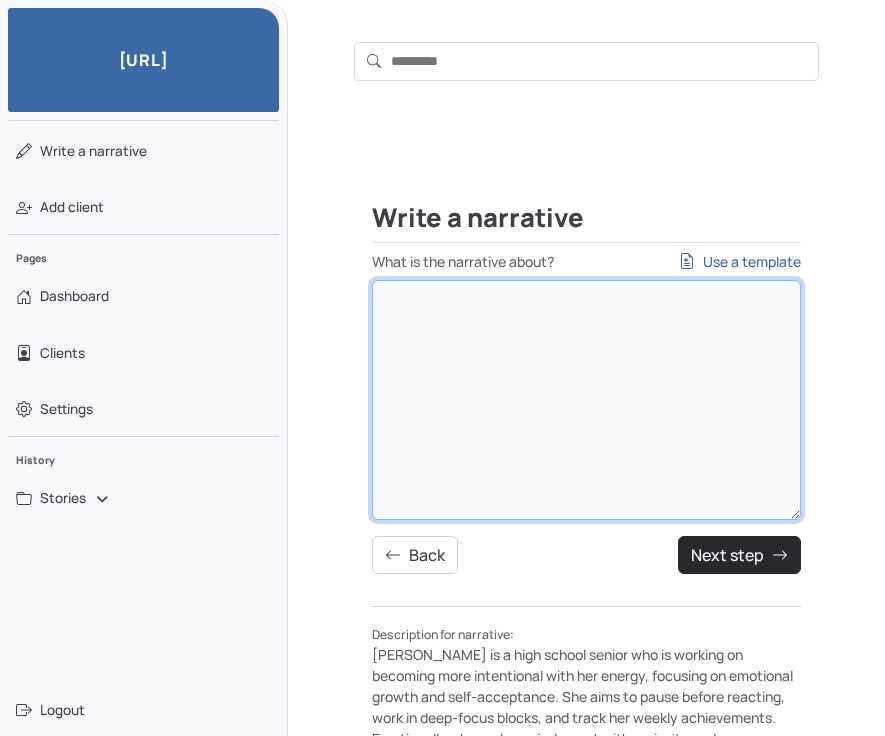 paste on "**********" 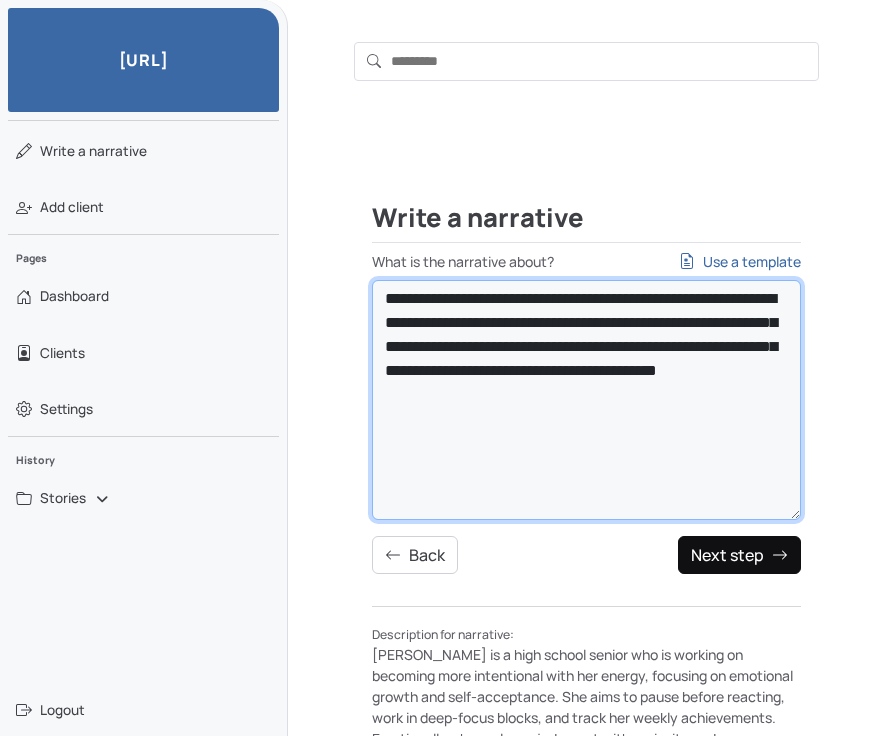 type on "**********" 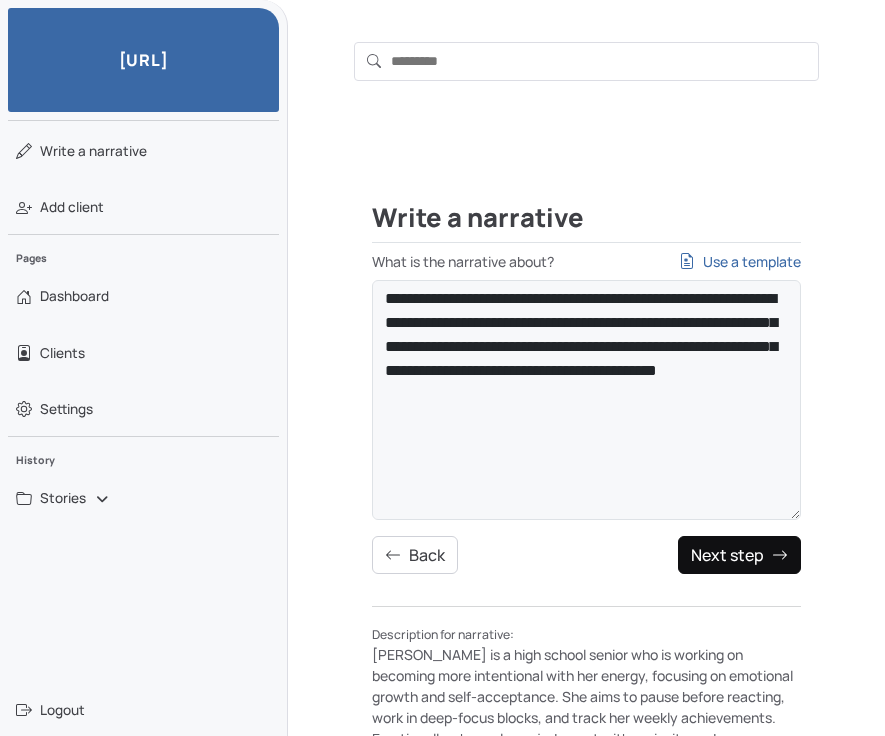 click on "Next step" at bounding box center [739, 555] 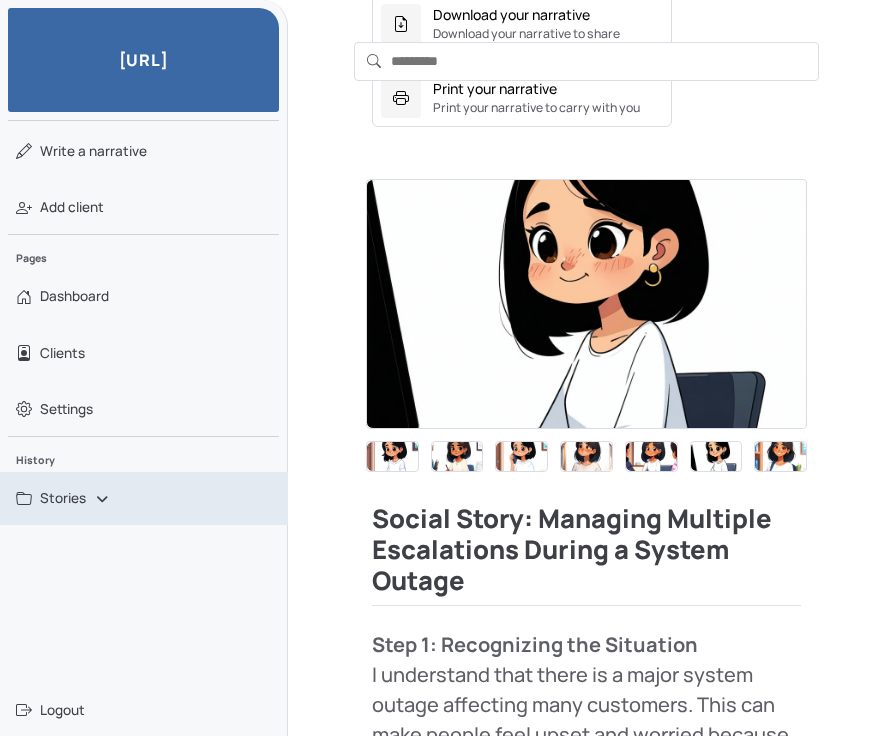 scroll, scrollTop: 761, scrollLeft: 0, axis: vertical 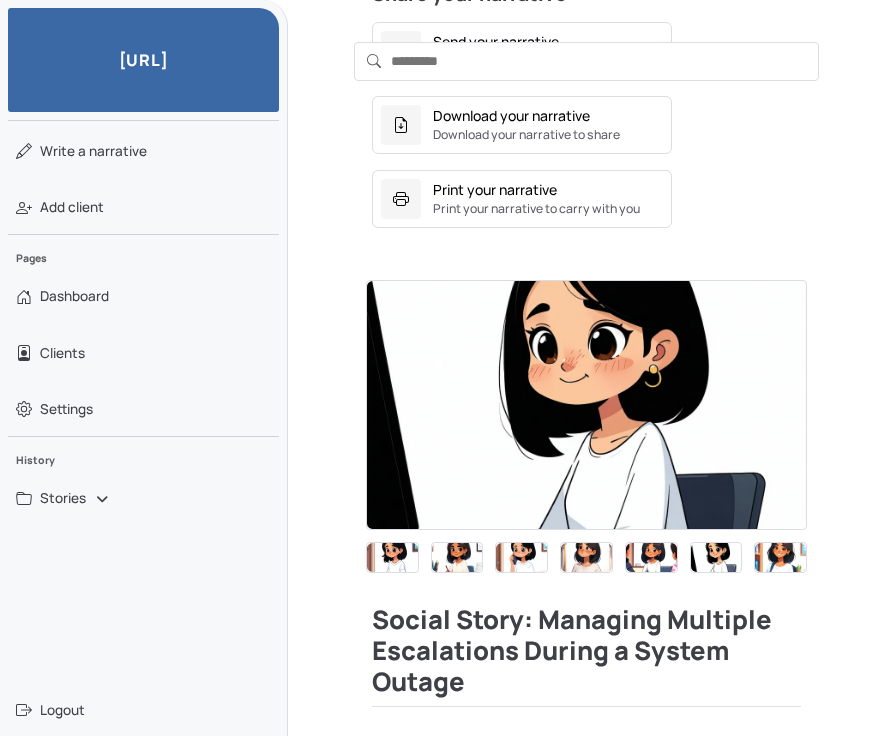 click at bounding box center [392, 558] 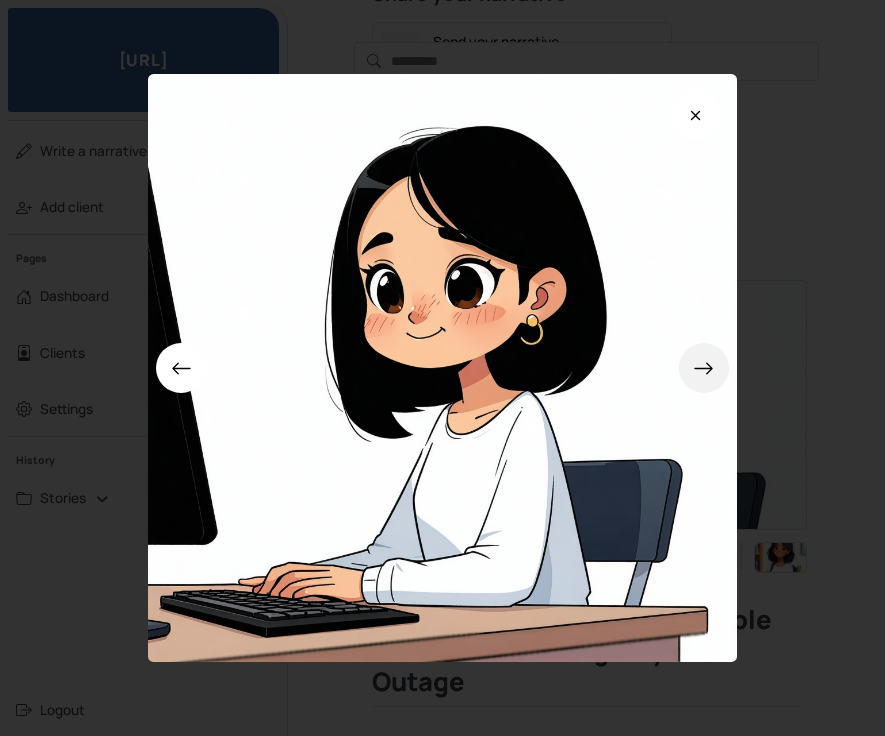 click 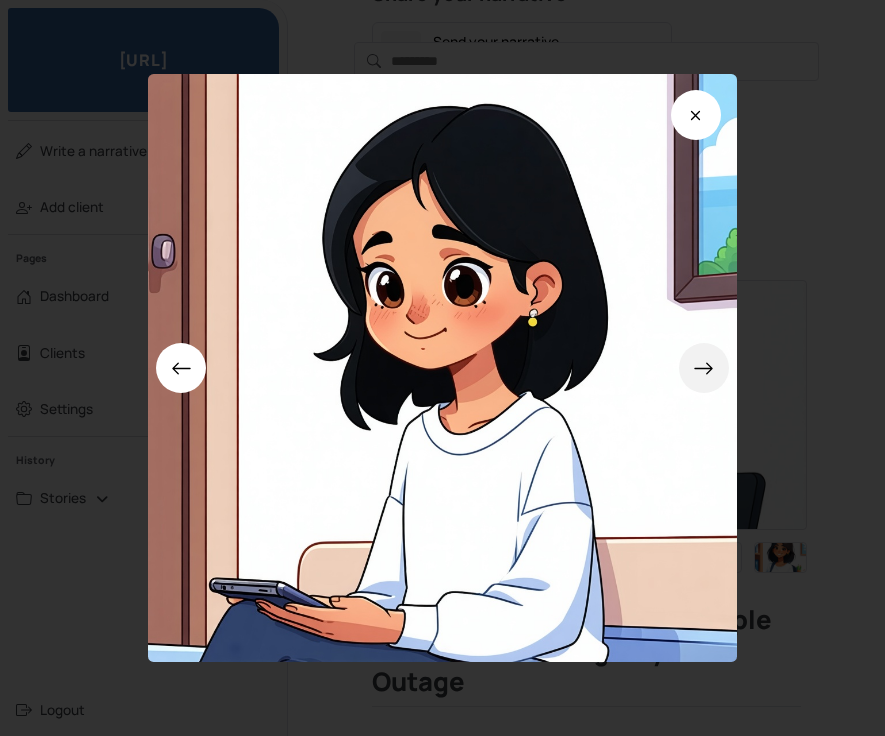 click 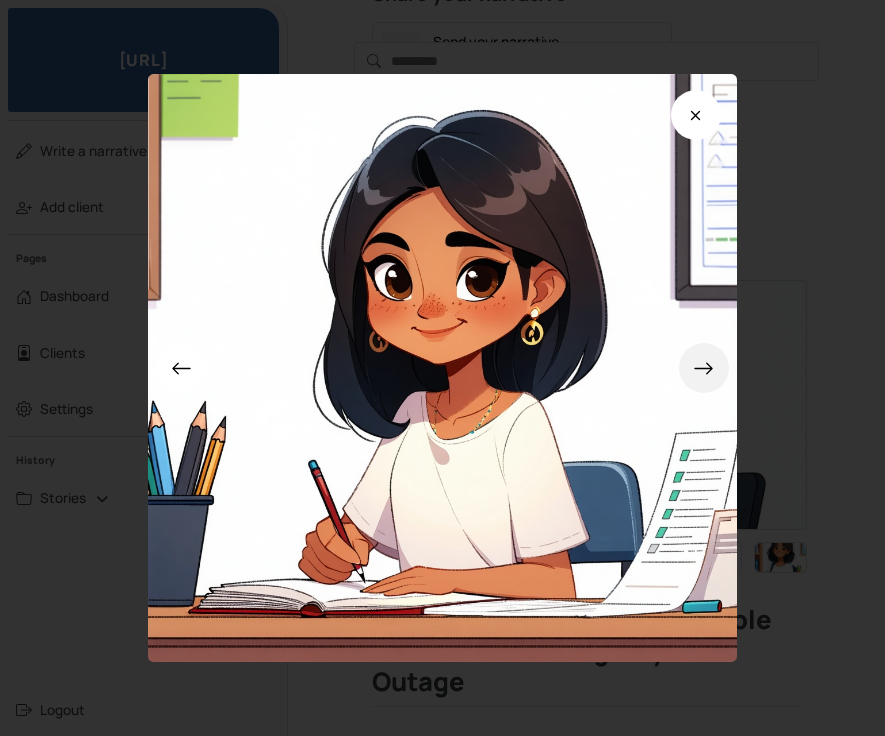 click 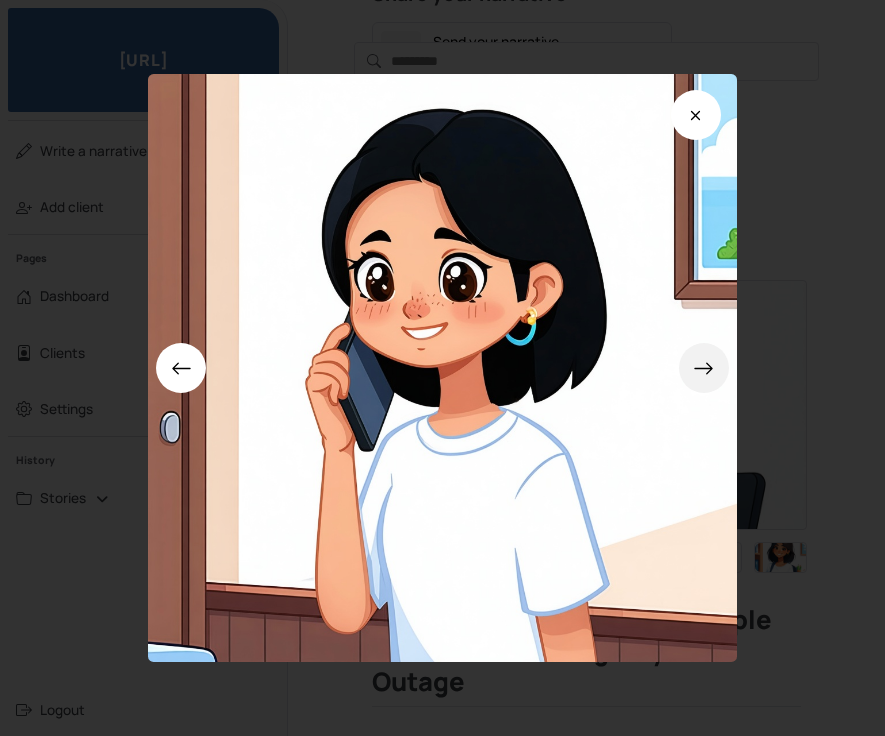 click 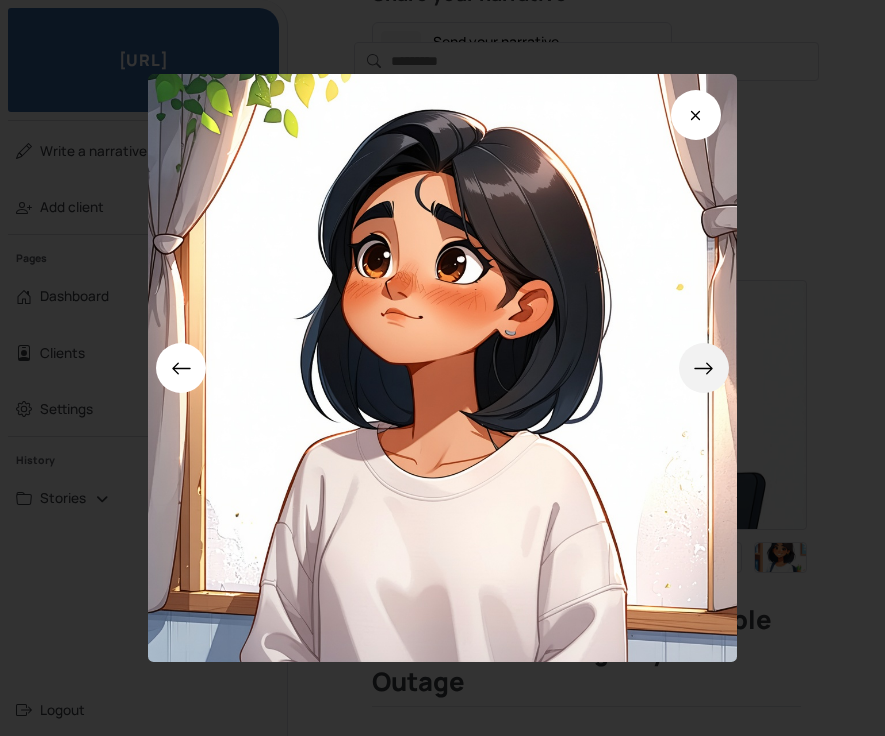 click 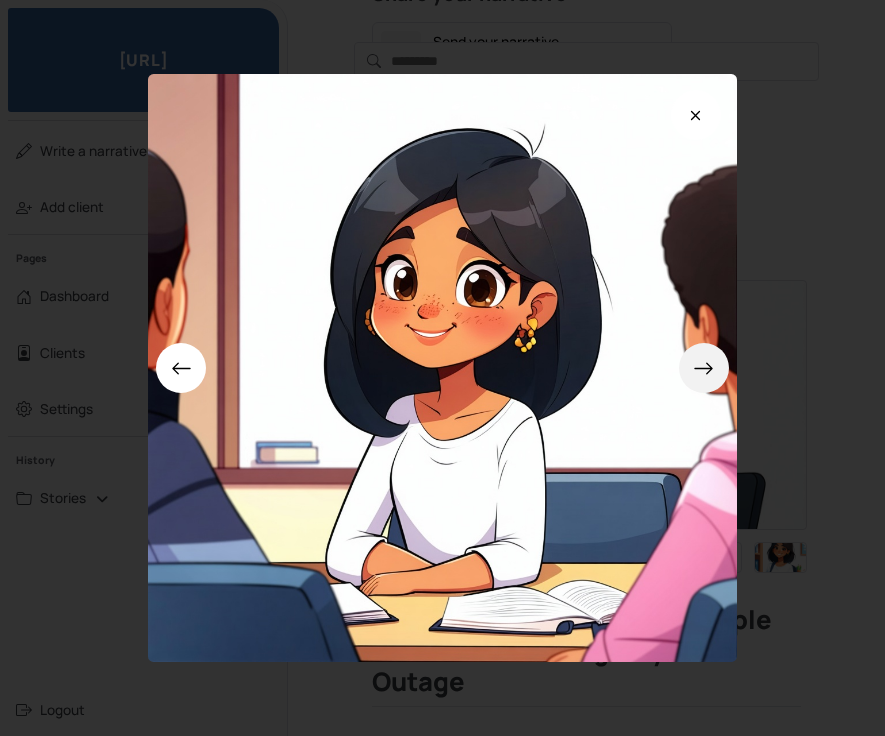 click 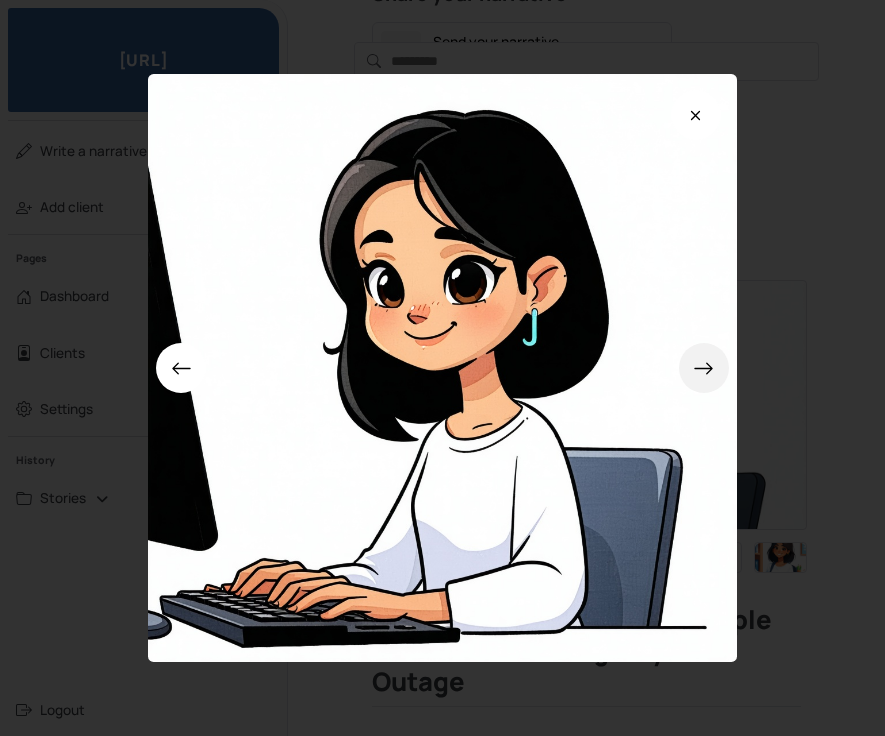 click 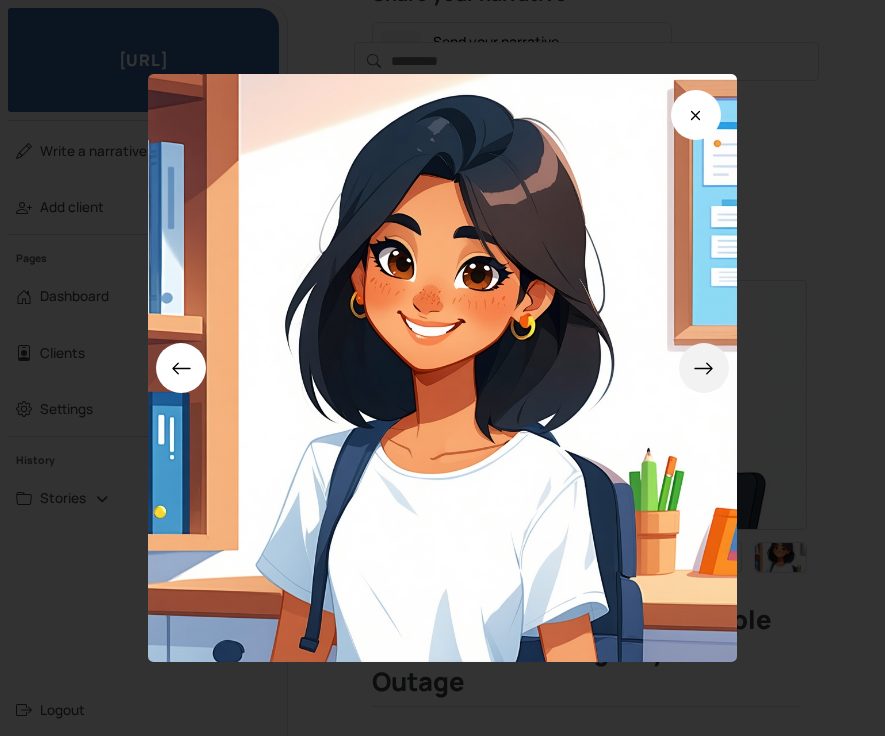 click 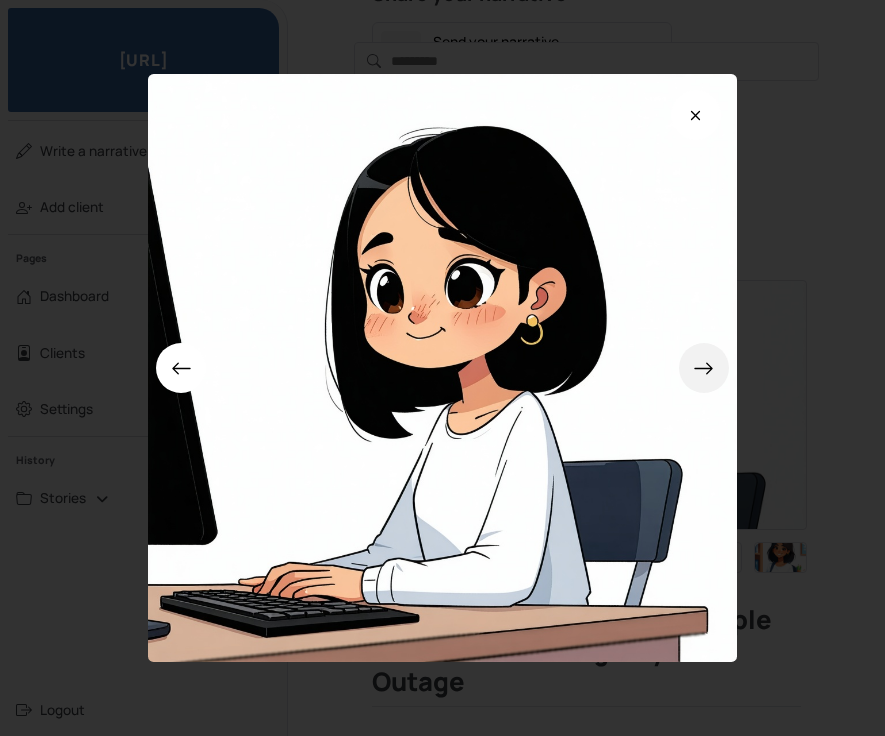 click 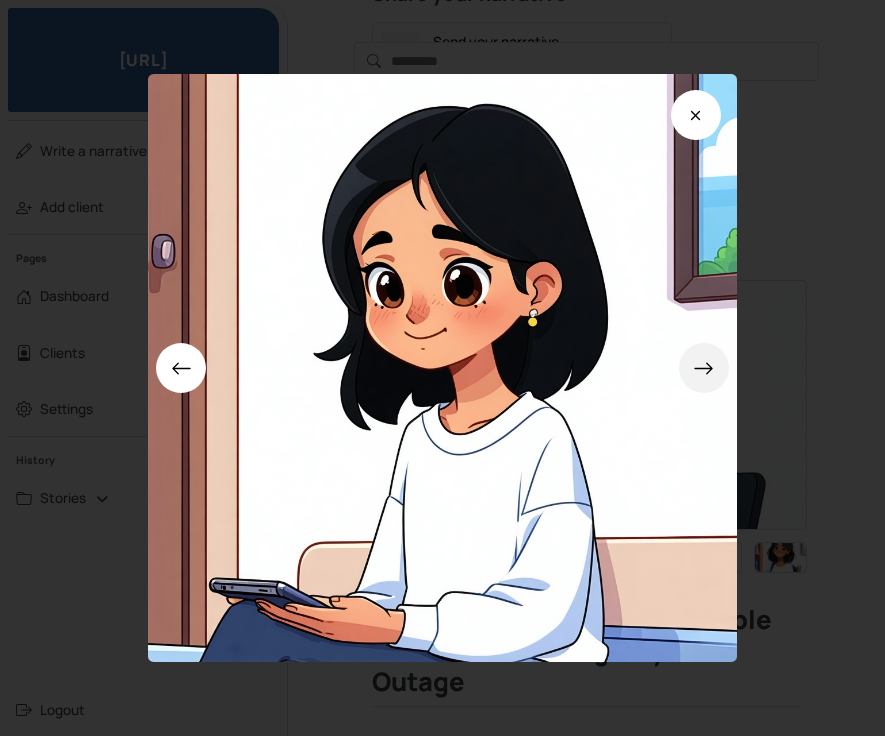 click 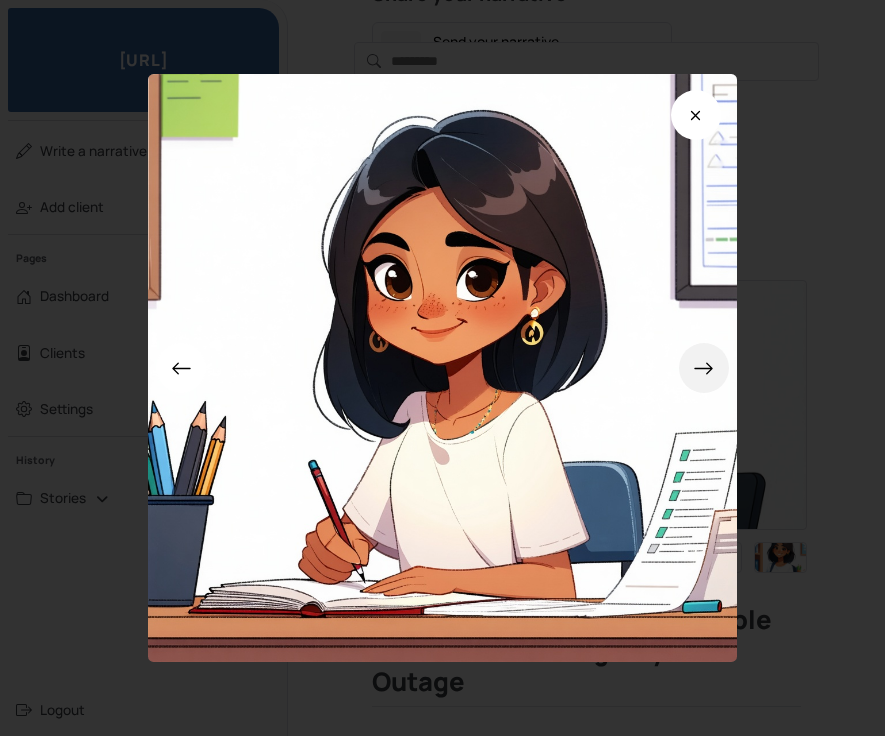 click 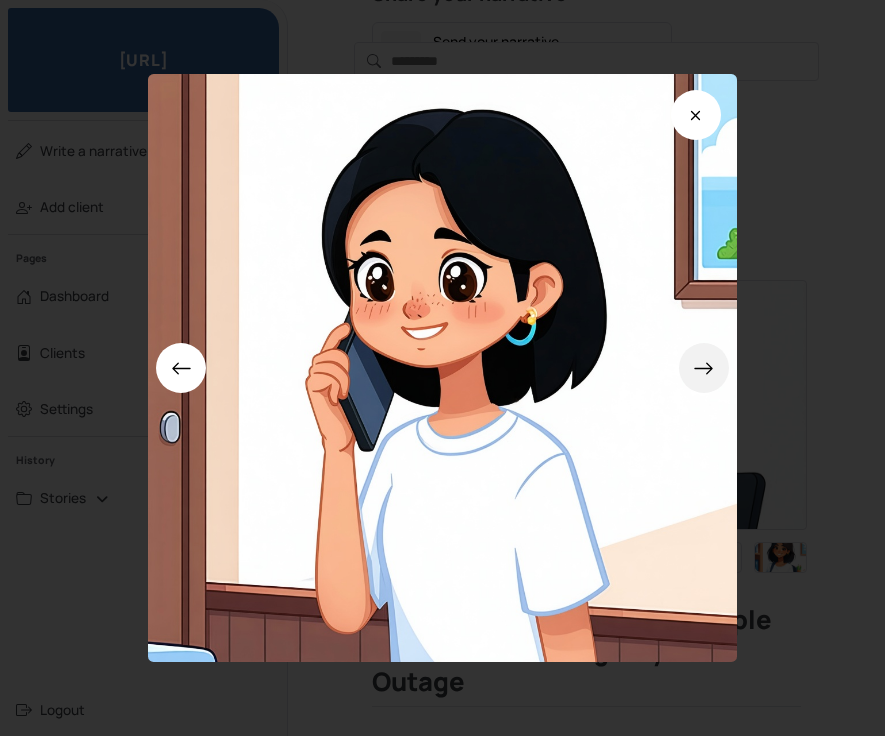 click 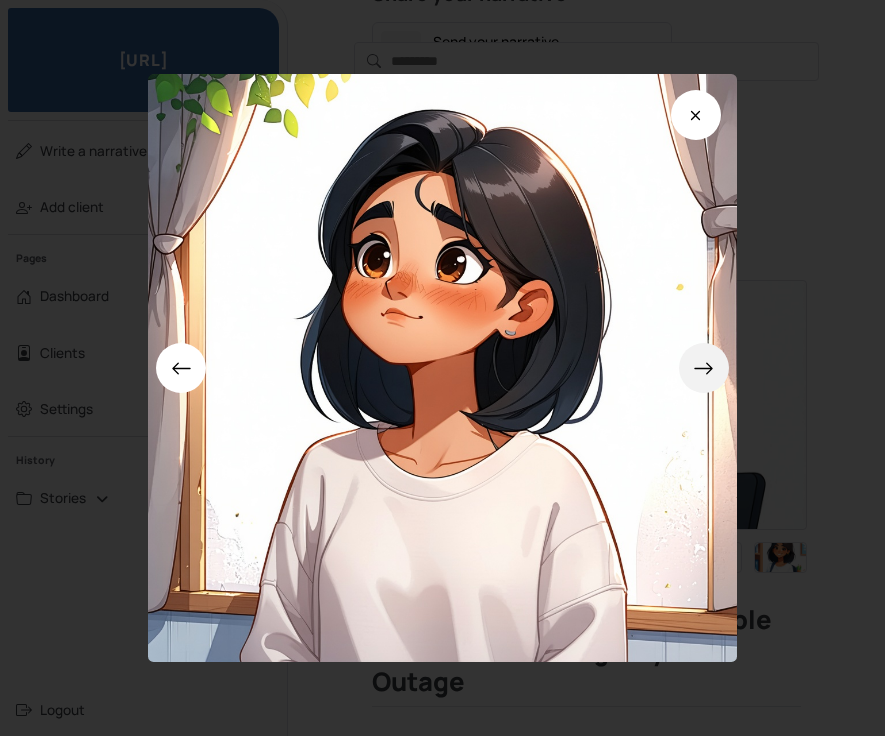 click 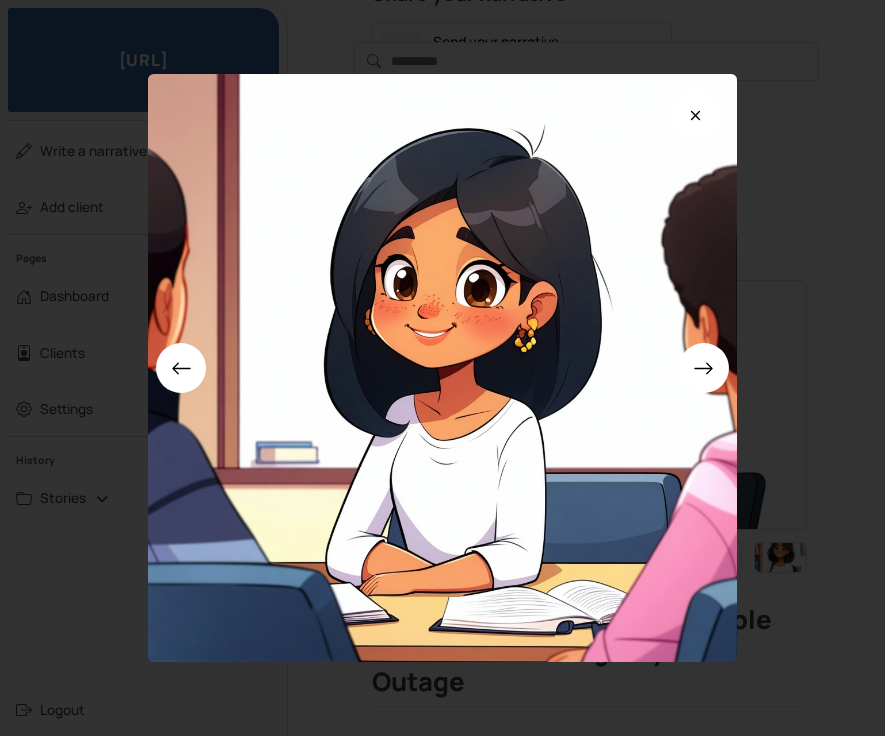 click at bounding box center [442, 368] 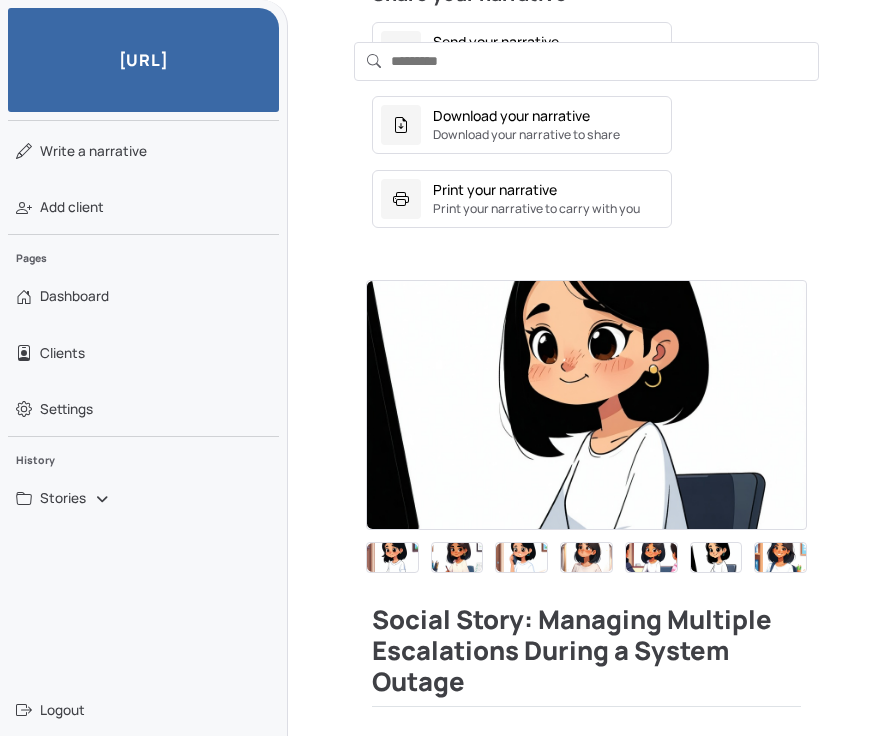 click at bounding box center [651, 558] 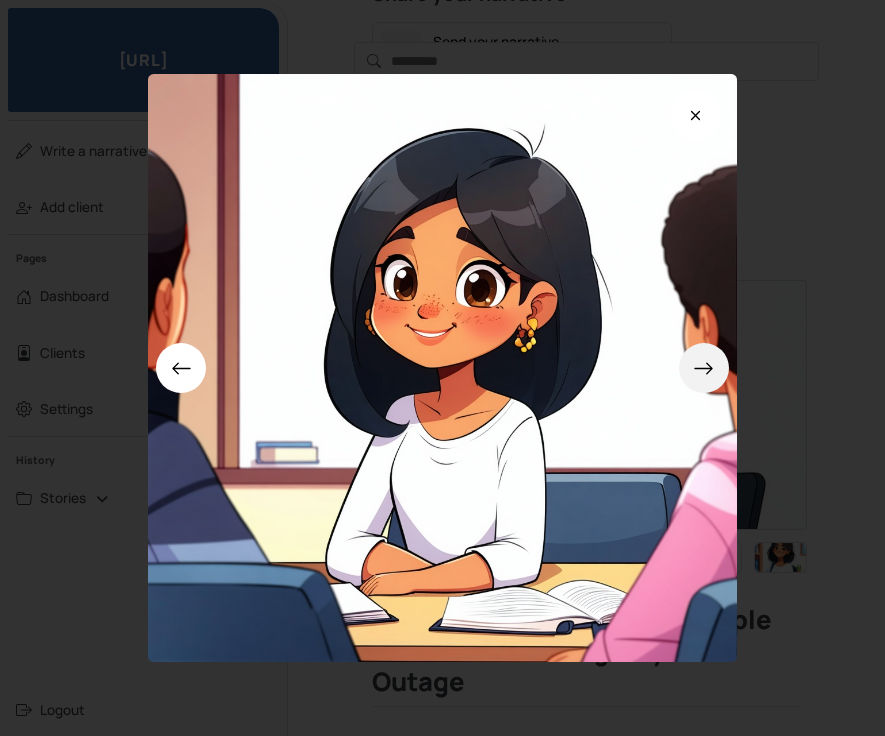 click 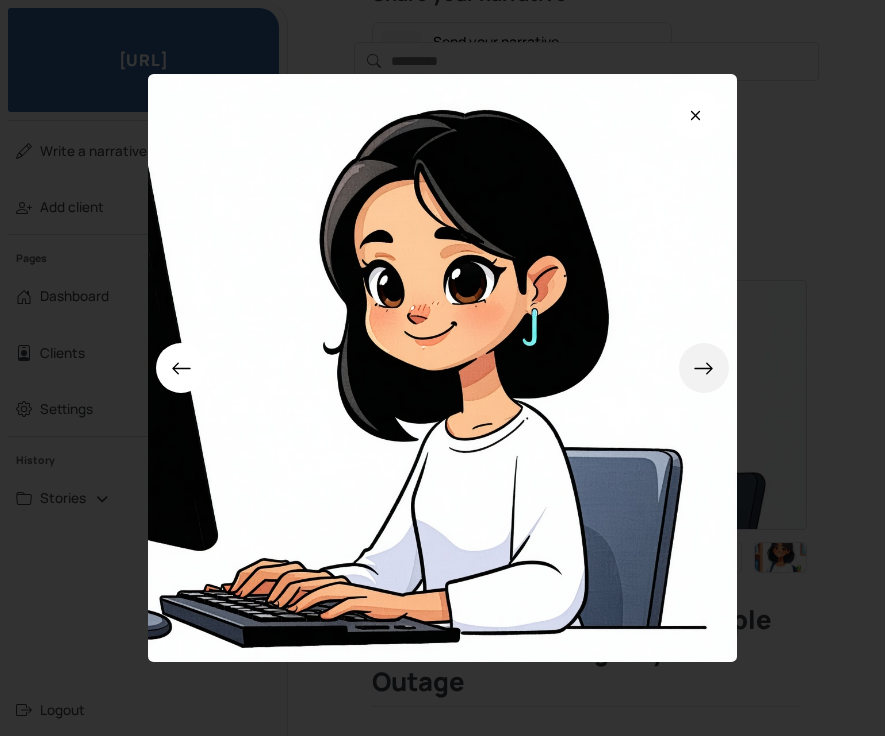 click 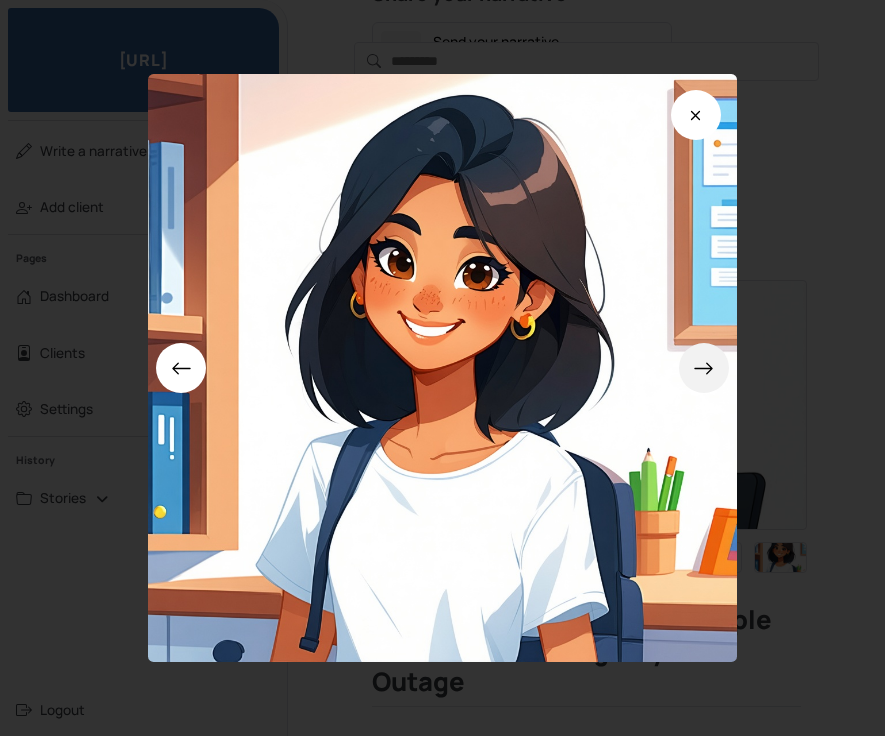 click 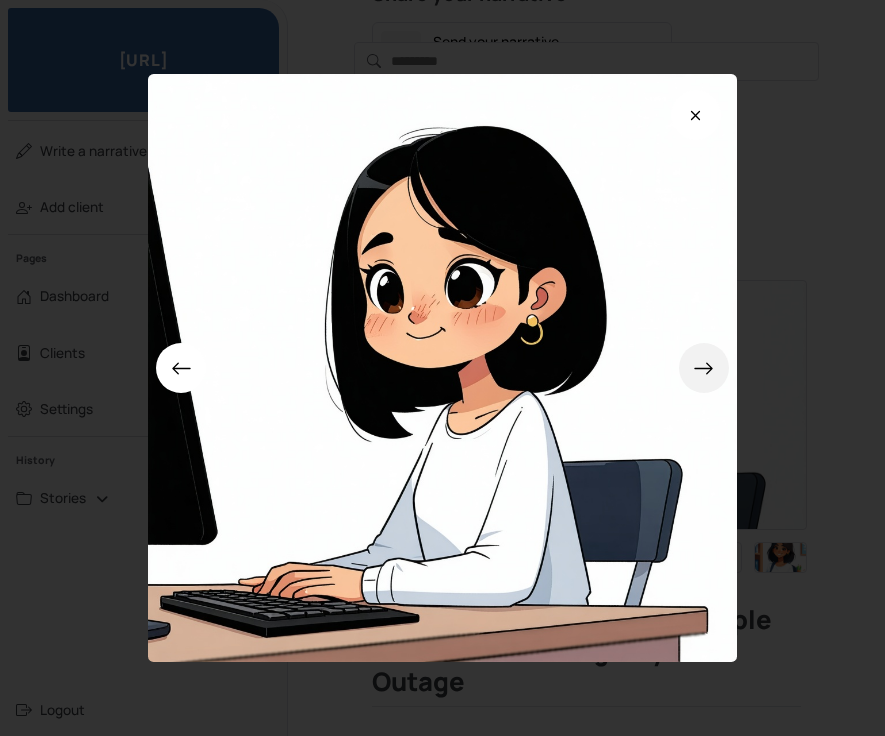 click 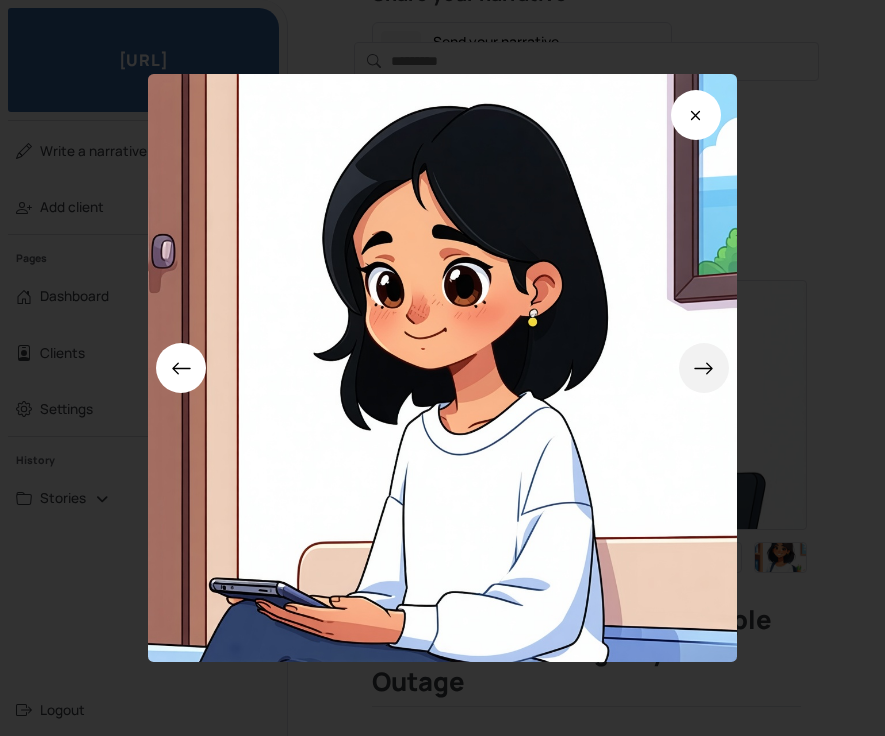 click 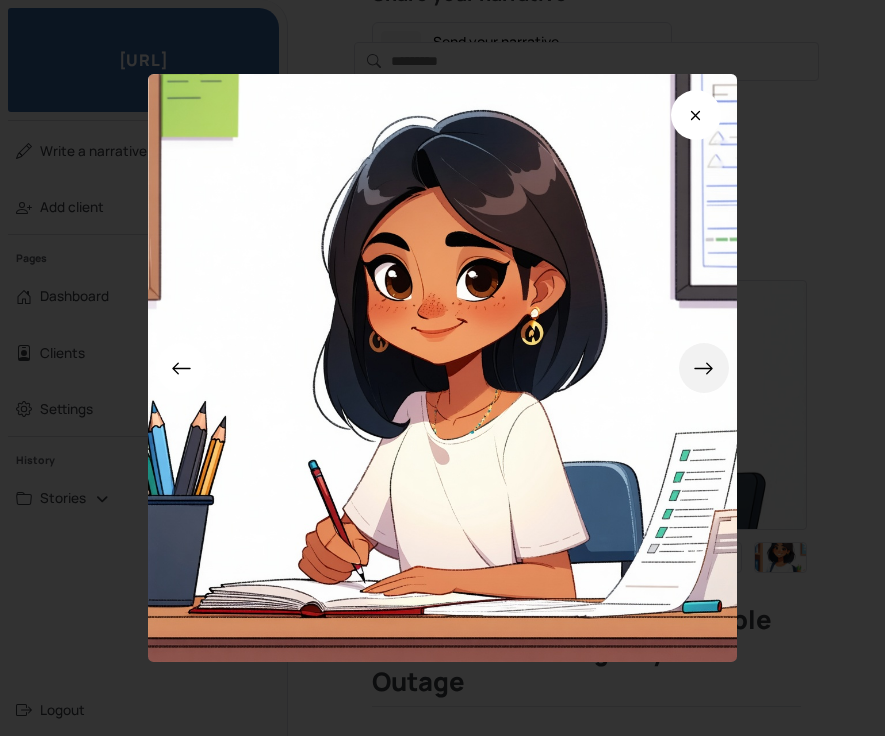 click 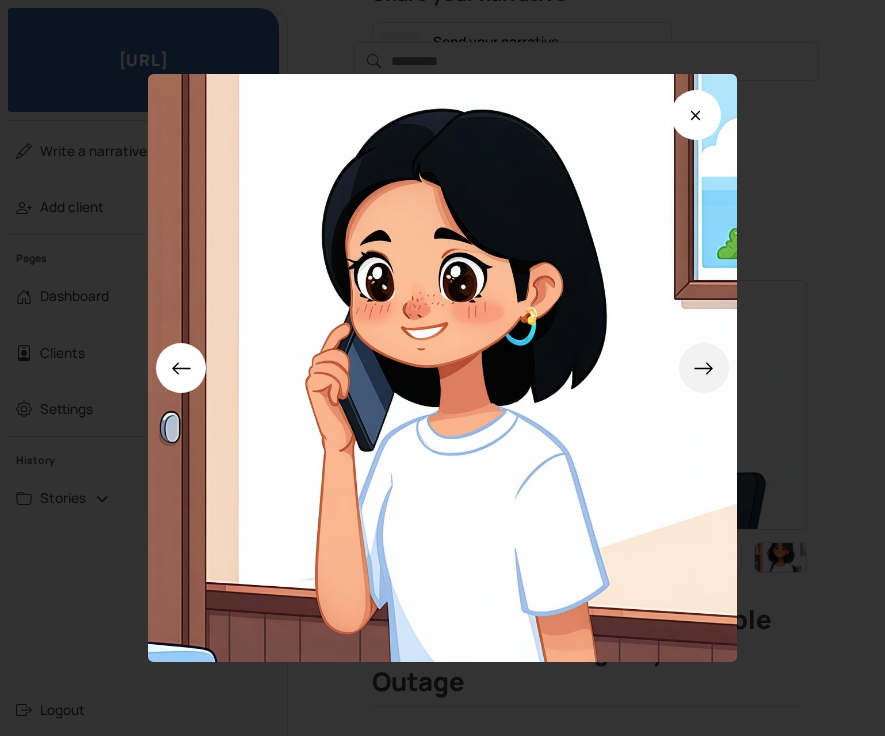 click 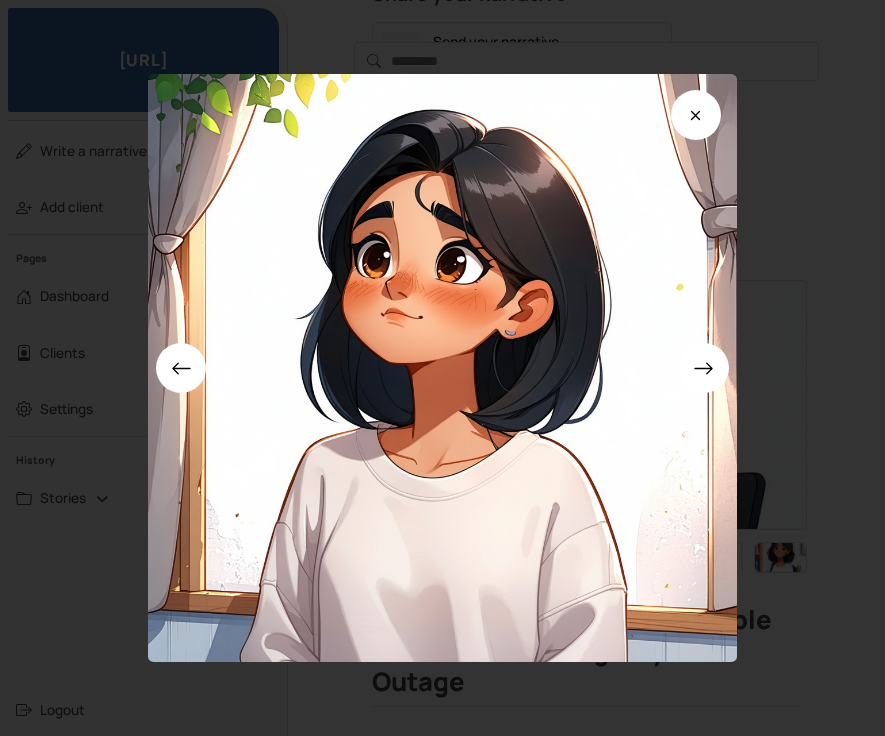 click at bounding box center (442, 368) 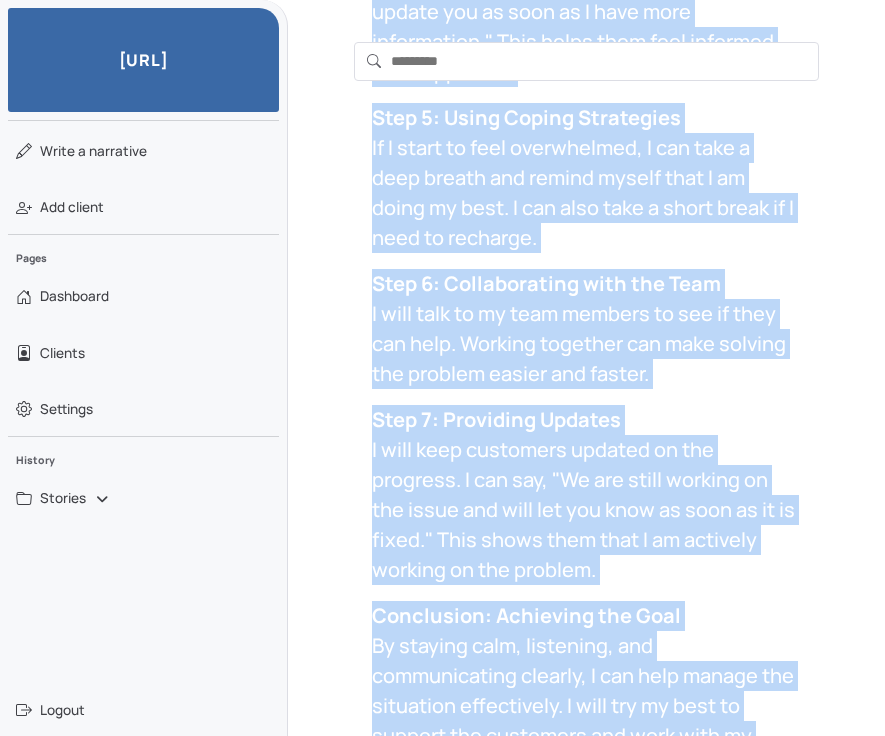 scroll, scrollTop: 2378, scrollLeft: 0, axis: vertical 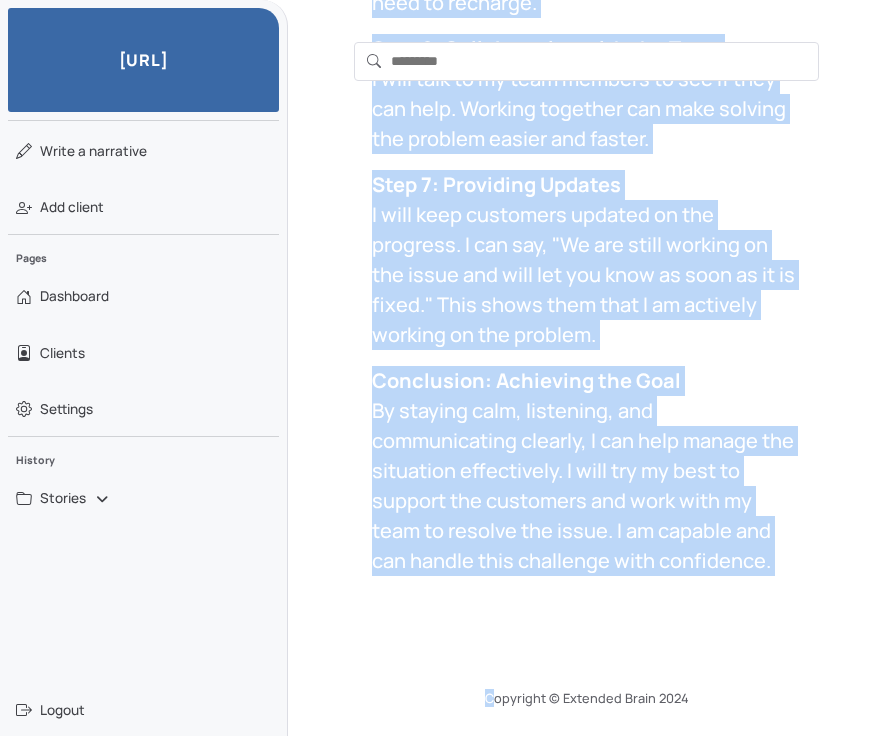 drag, startPoint x: 375, startPoint y: 213, endPoint x: 750, endPoint y: 586, distance: 528.9178 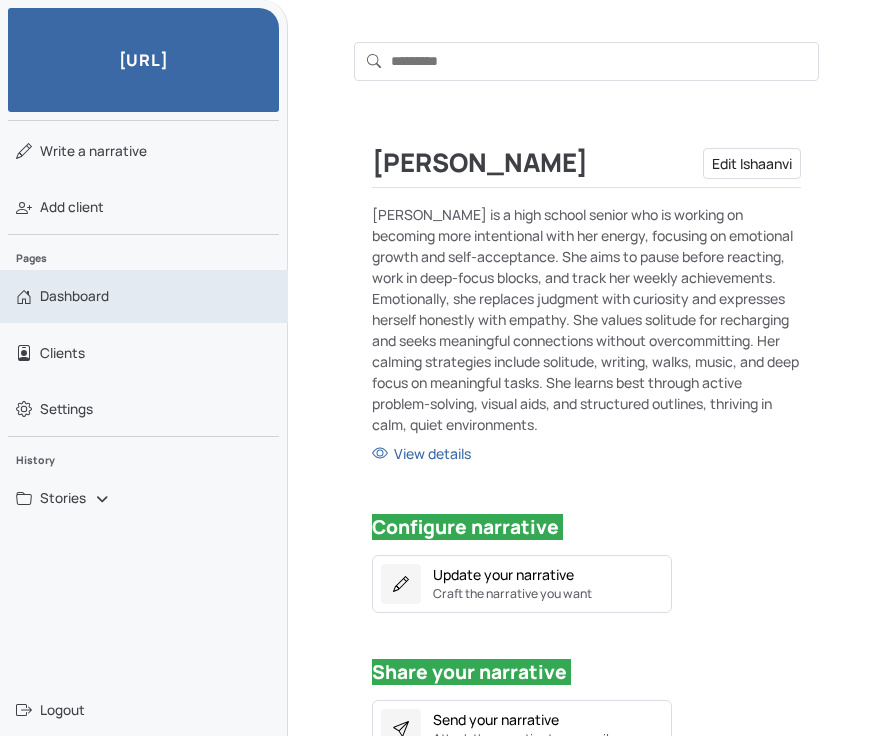 scroll, scrollTop: 0, scrollLeft: 0, axis: both 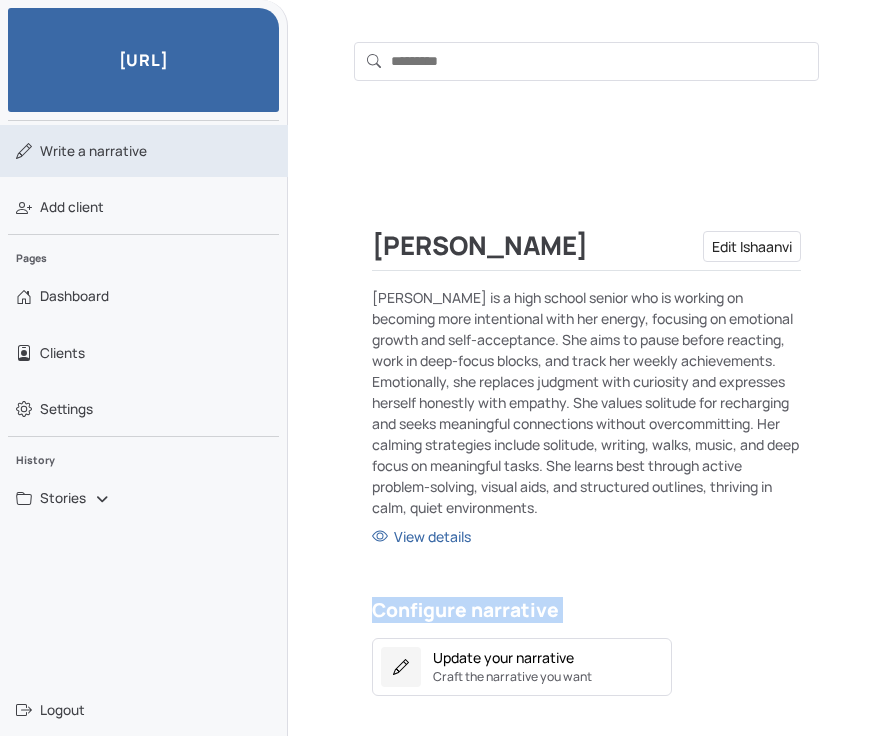 click on "Write a narrative" at bounding box center (144, 151) 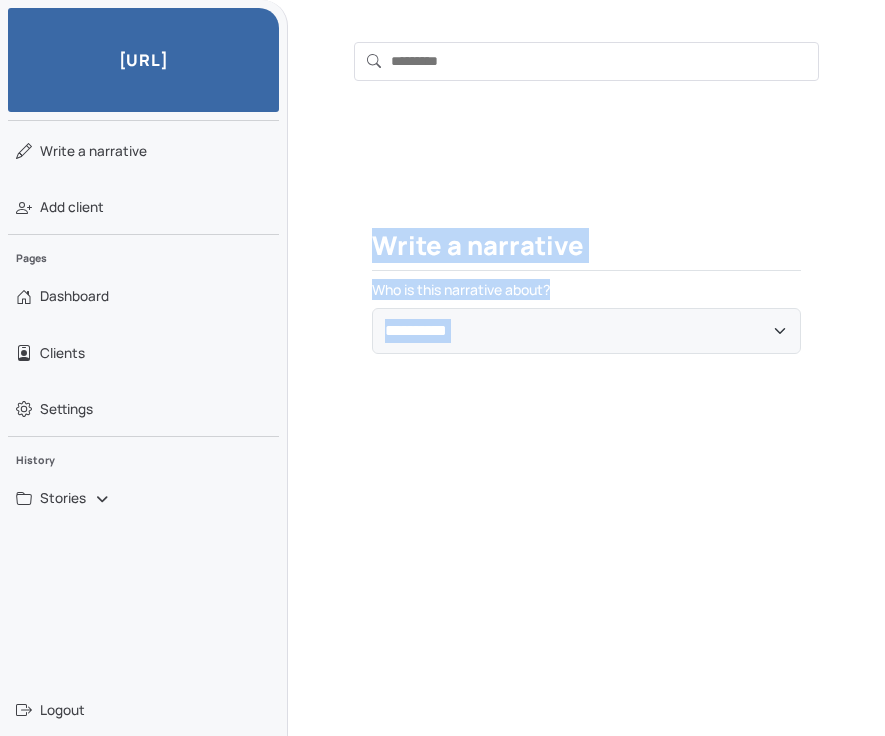 scroll, scrollTop: 29, scrollLeft: 0, axis: vertical 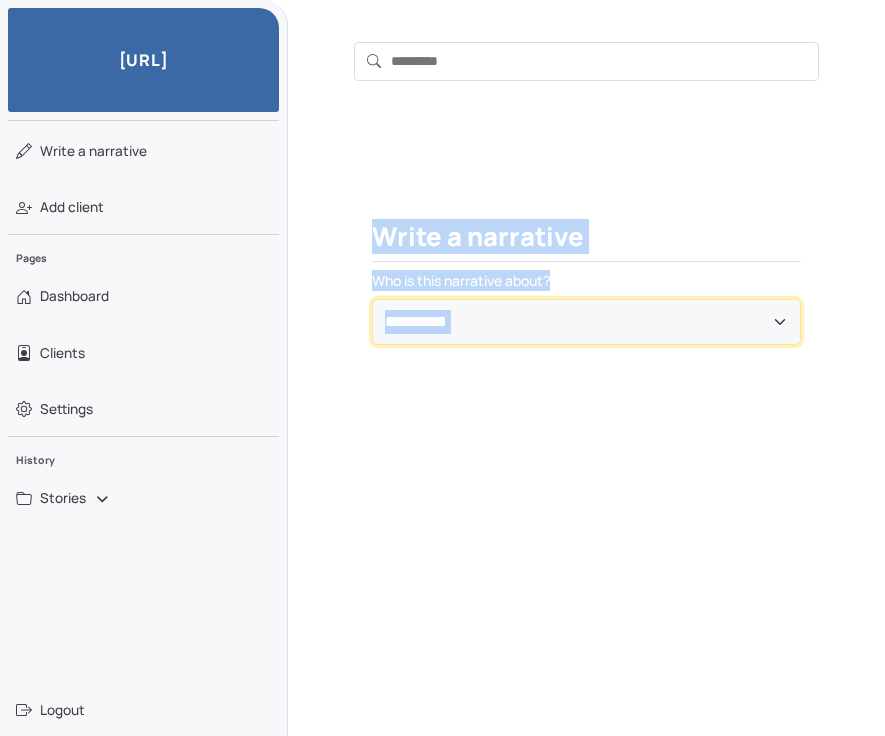 click on "**********" at bounding box center [586, 322] 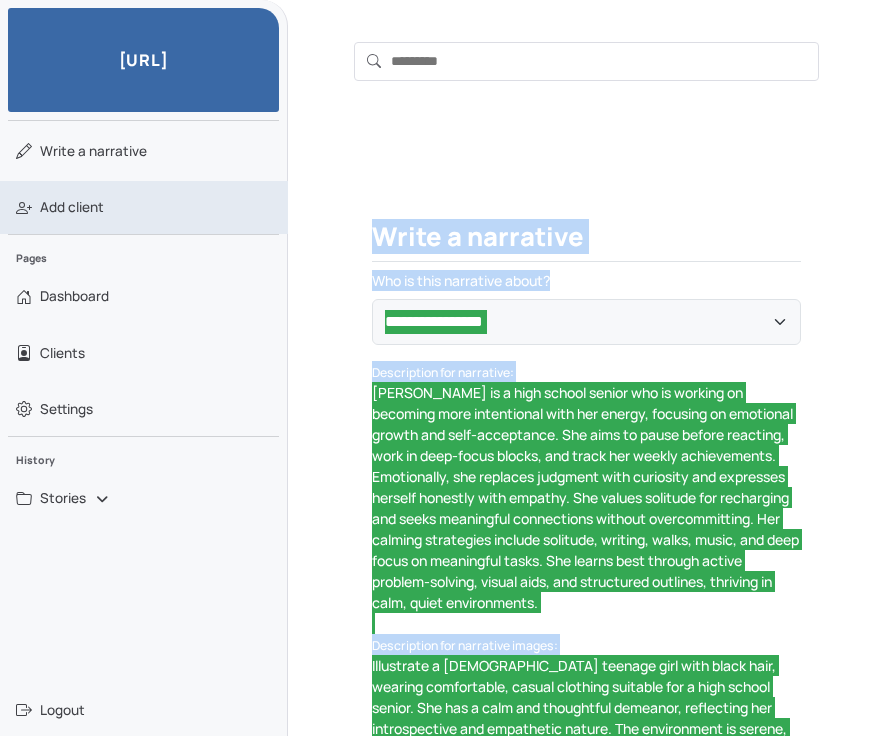 click on "Add client" at bounding box center (72, 207) 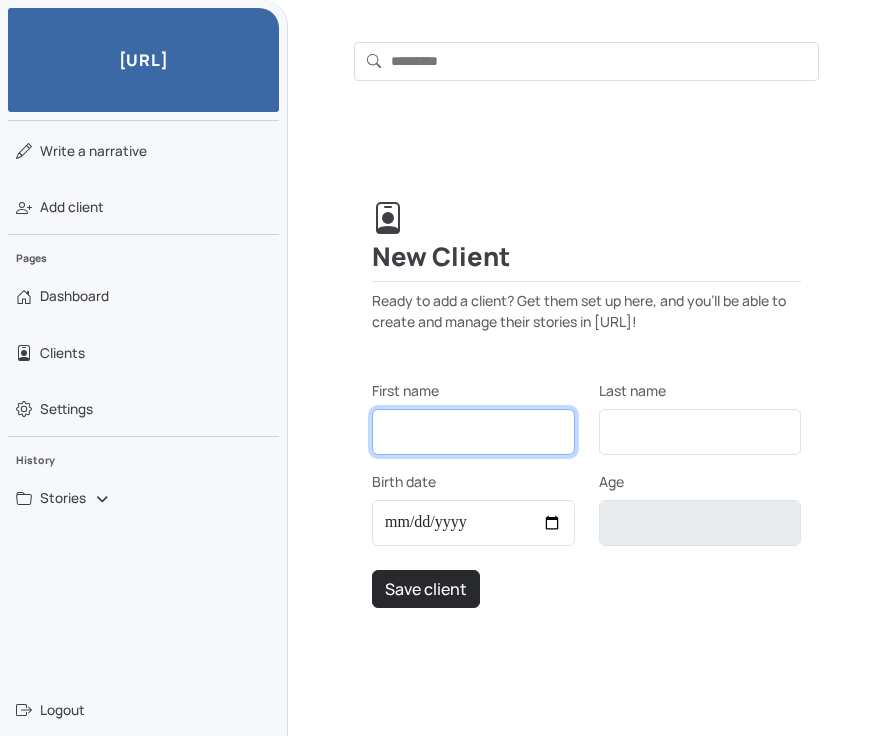 click on "First name" at bounding box center [473, 432] 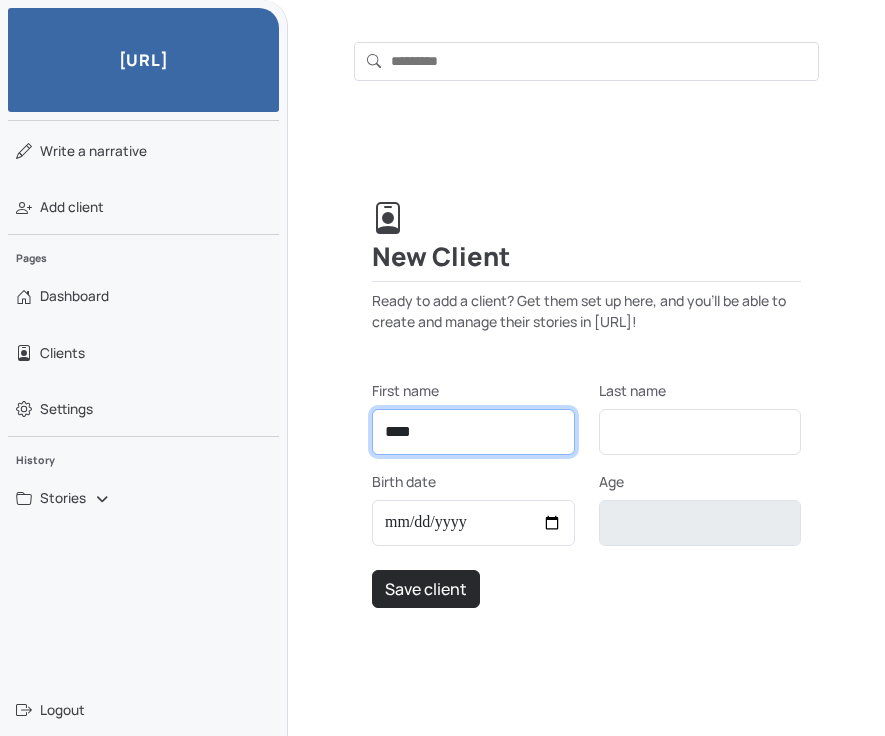 type on "****" 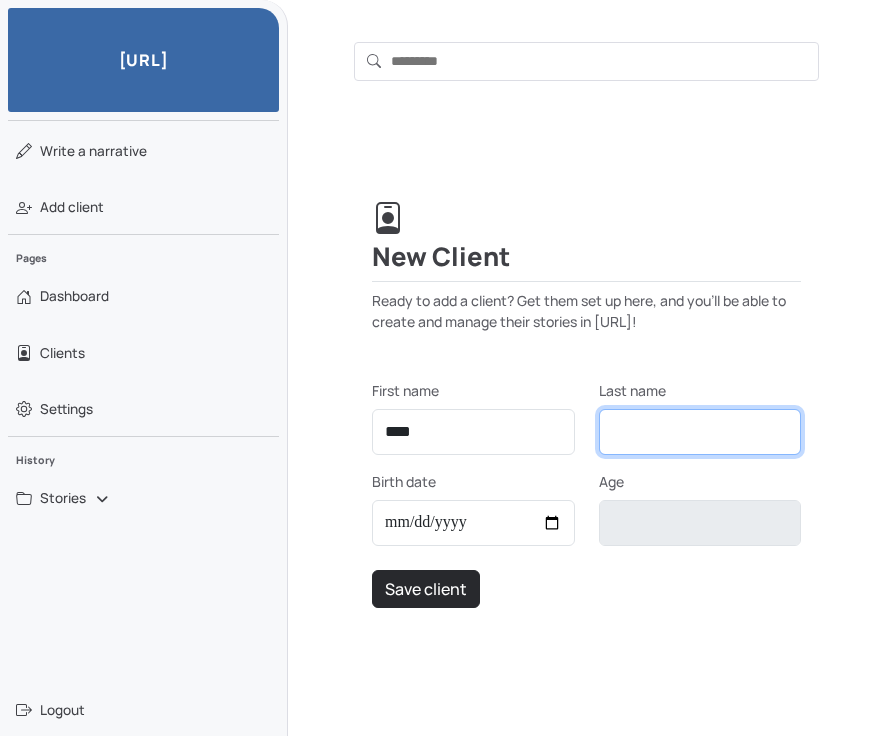 click on "Last name" at bounding box center (700, 432) 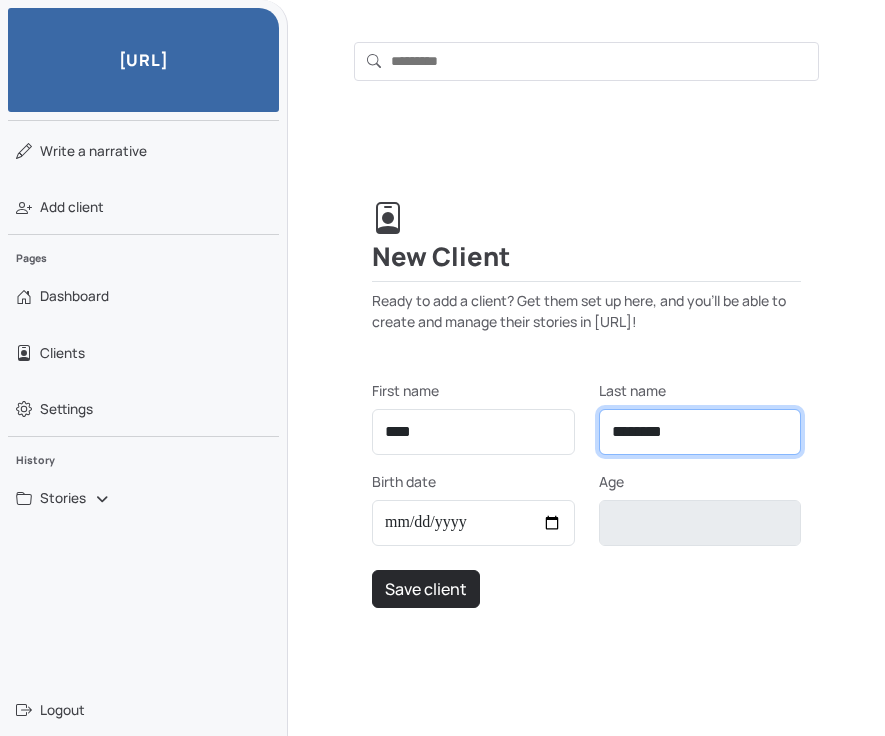 type on "*******" 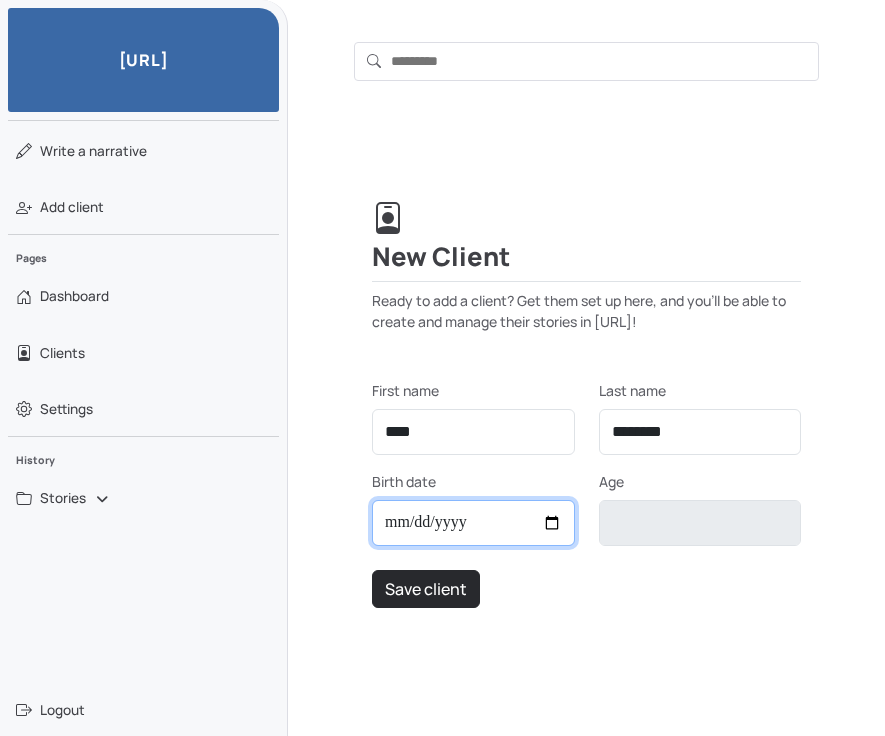 click on "Birth date" at bounding box center (473, 523) 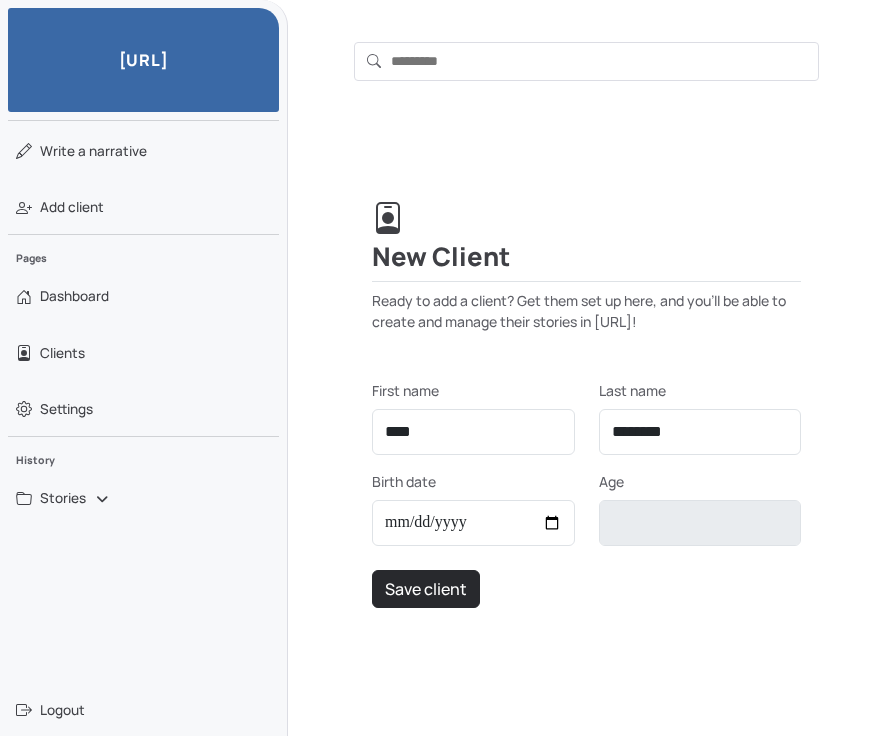 click on "**********" at bounding box center (586, 494) 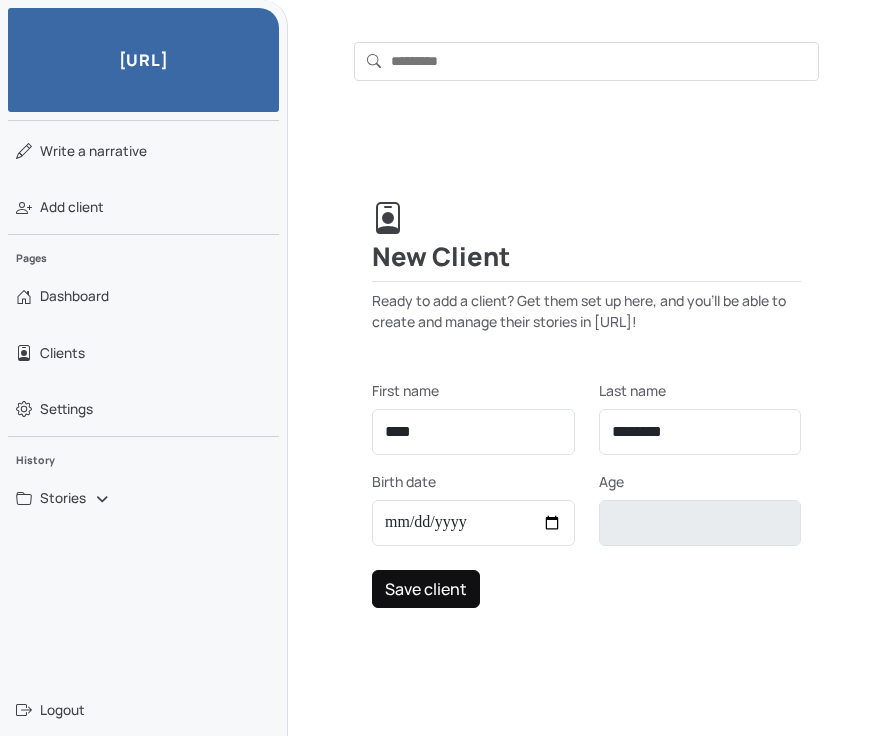 click on "Save client" at bounding box center [426, 589] 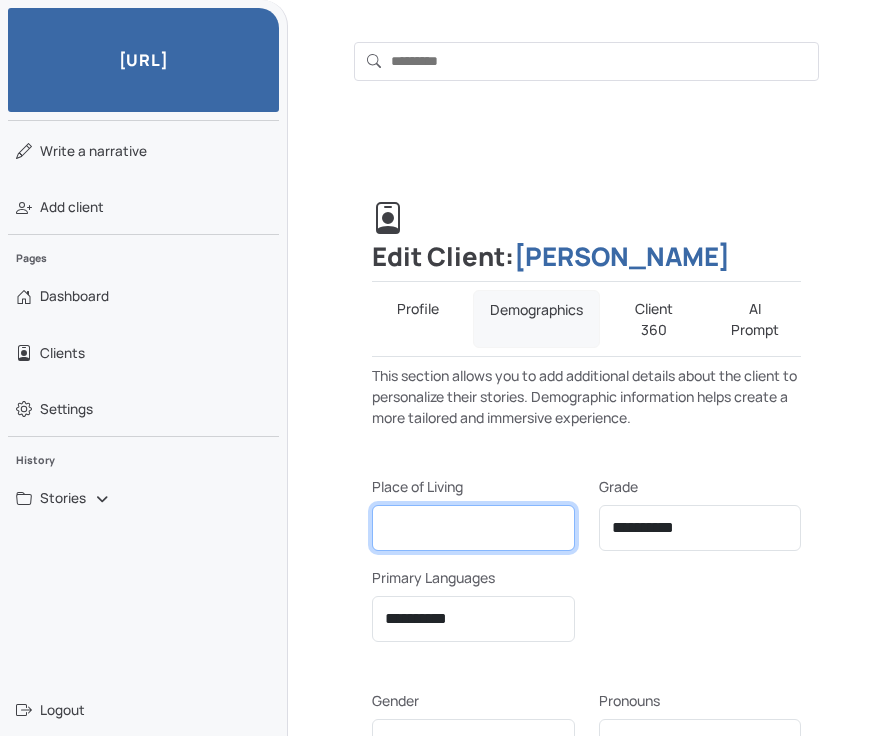 click on "Place of Living" at bounding box center (473, 528) 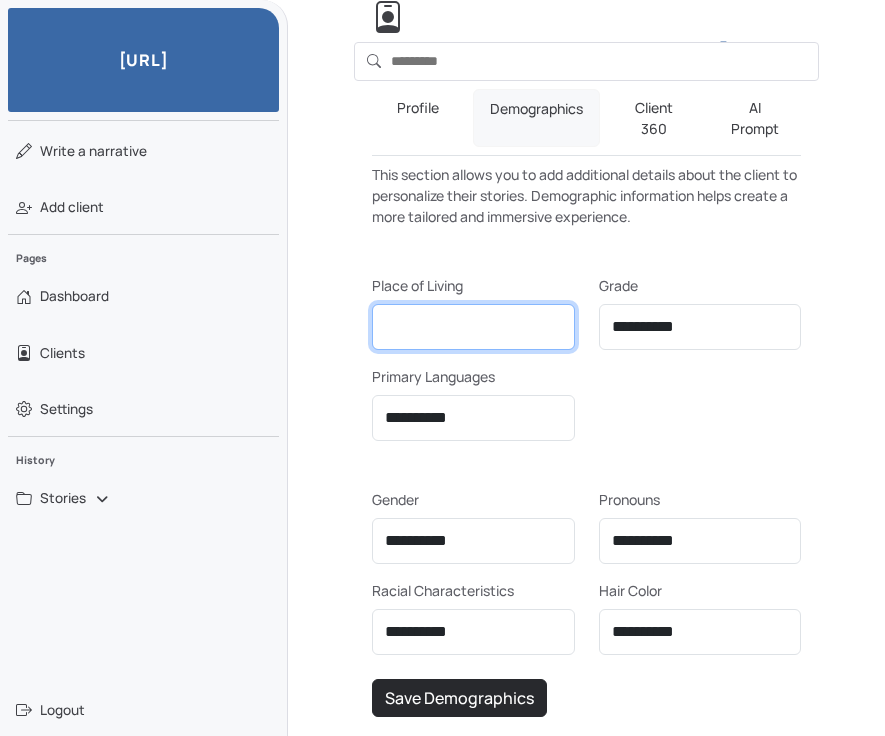 scroll, scrollTop: 231, scrollLeft: 0, axis: vertical 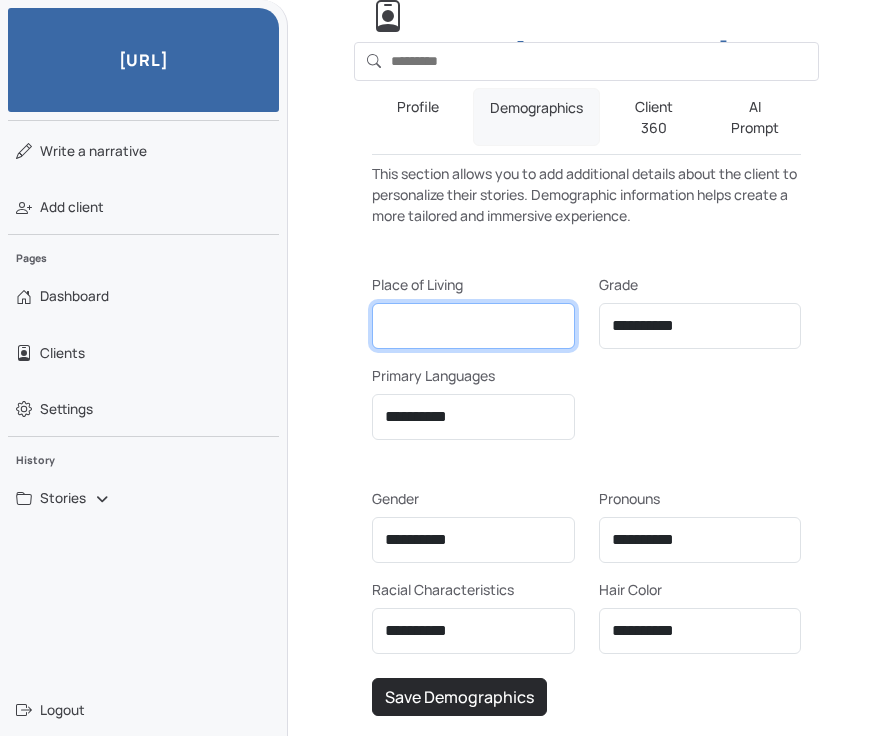 click on "Place of Living" at bounding box center [473, 326] 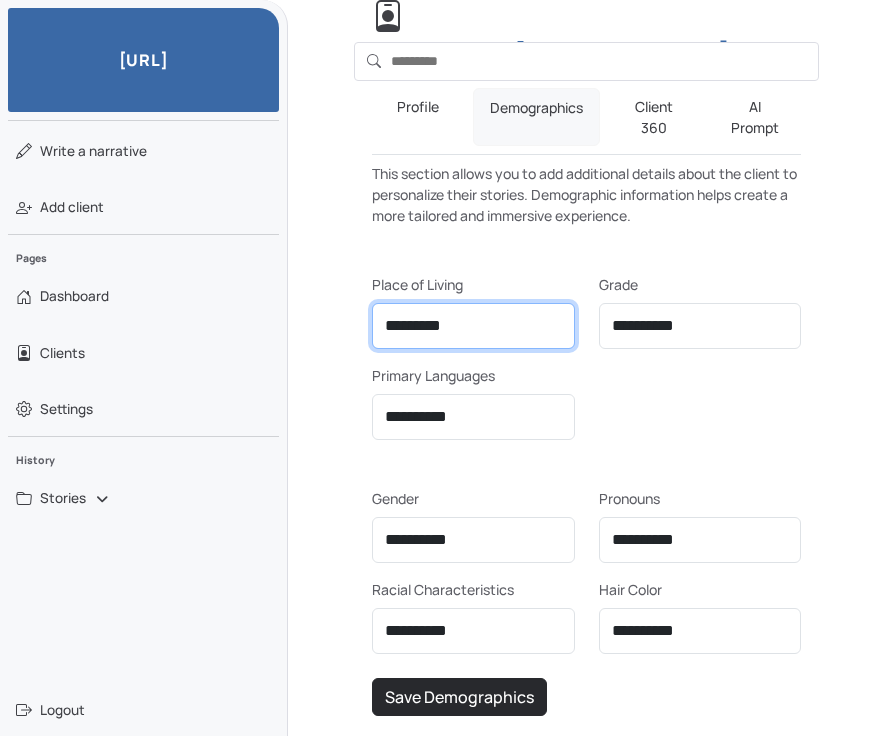 type on "********" 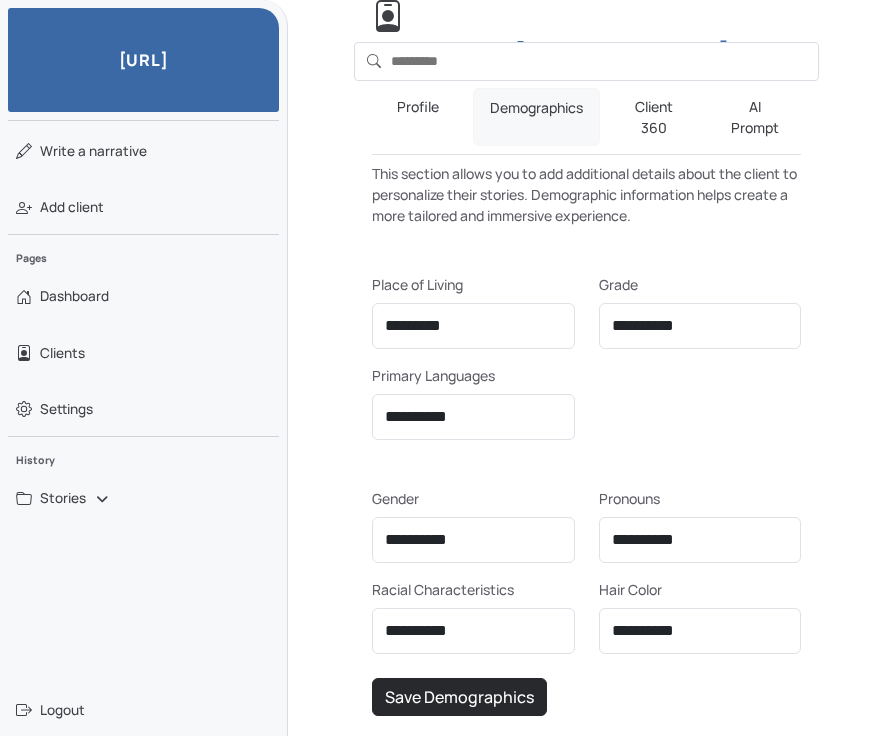 click at bounding box center (700, 402) 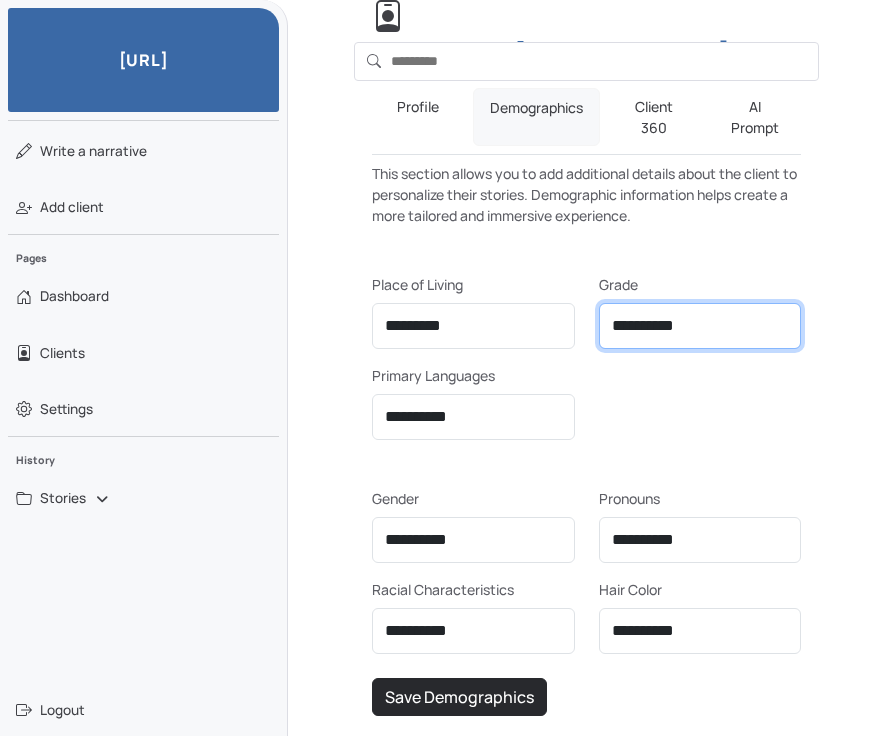 click on "**********" at bounding box center (700, 326) 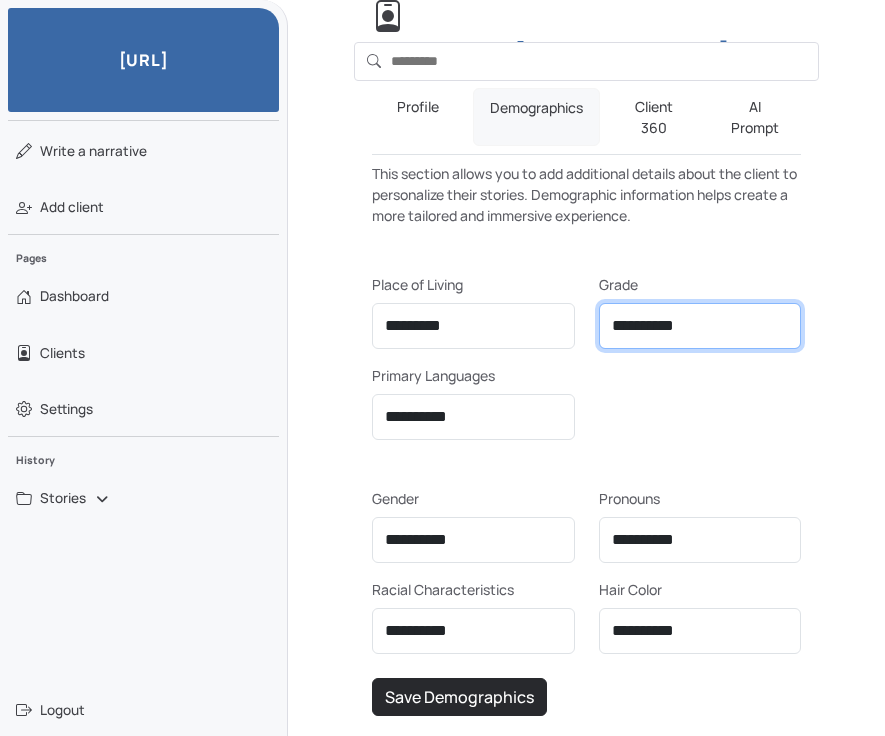 select on "****" 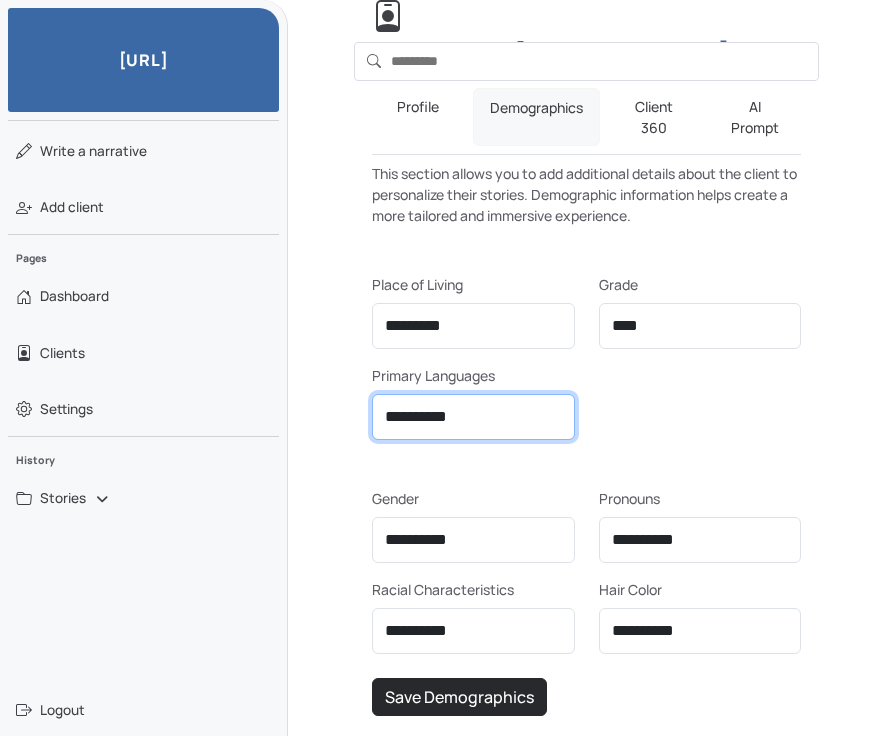 click on "**********" at bounding box center [473, 417] 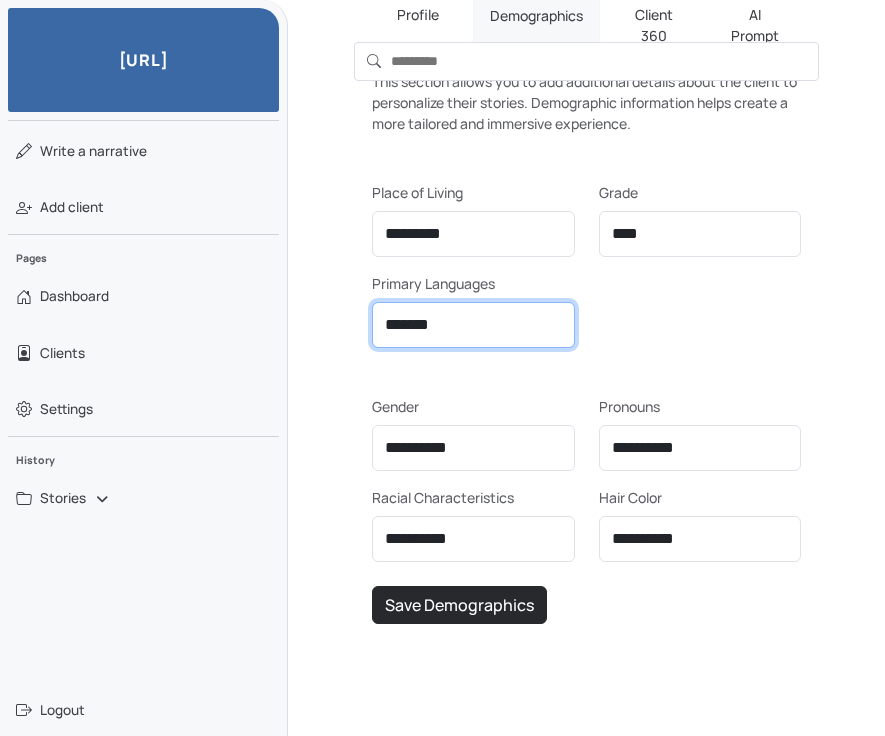 scroll, scrollTop: 348, scrollLeft: 0, axis: vertical 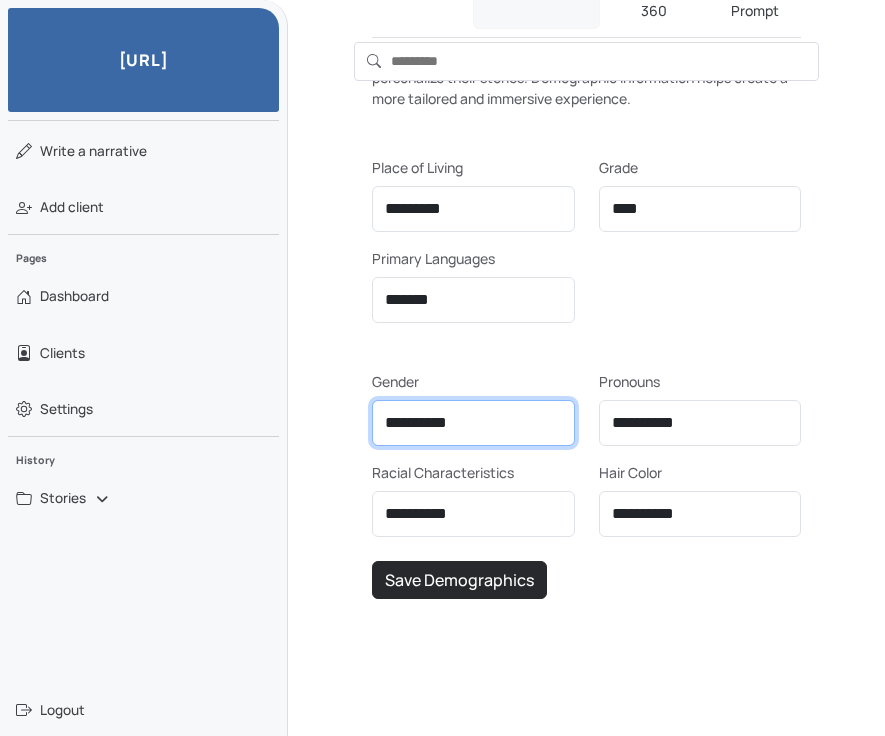 click on "**********" at bounding box center [700, 209] 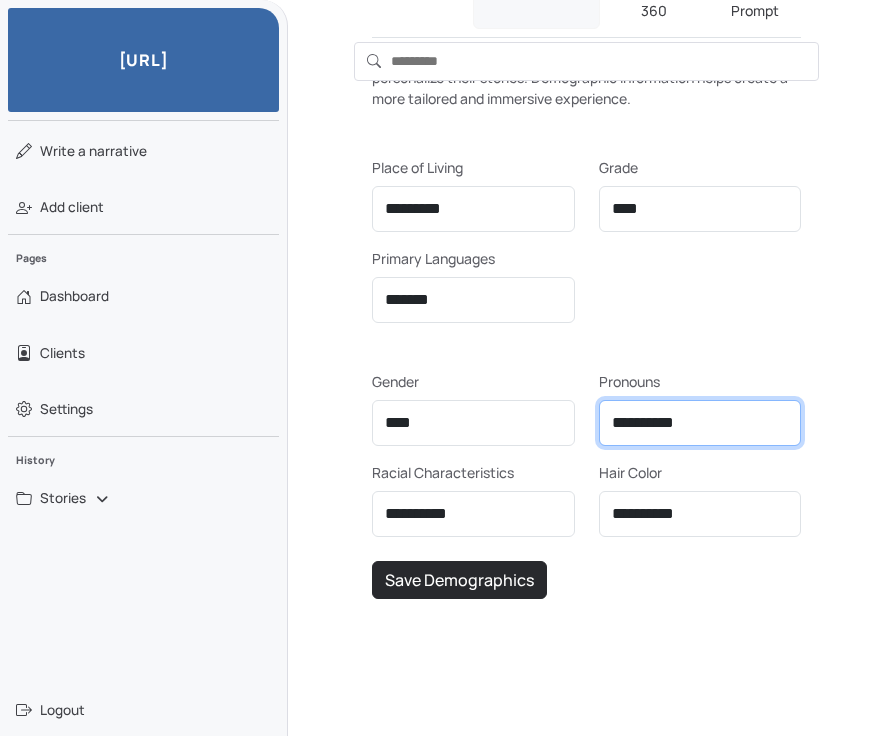 click on "**********" at bounding box center (700, 423) 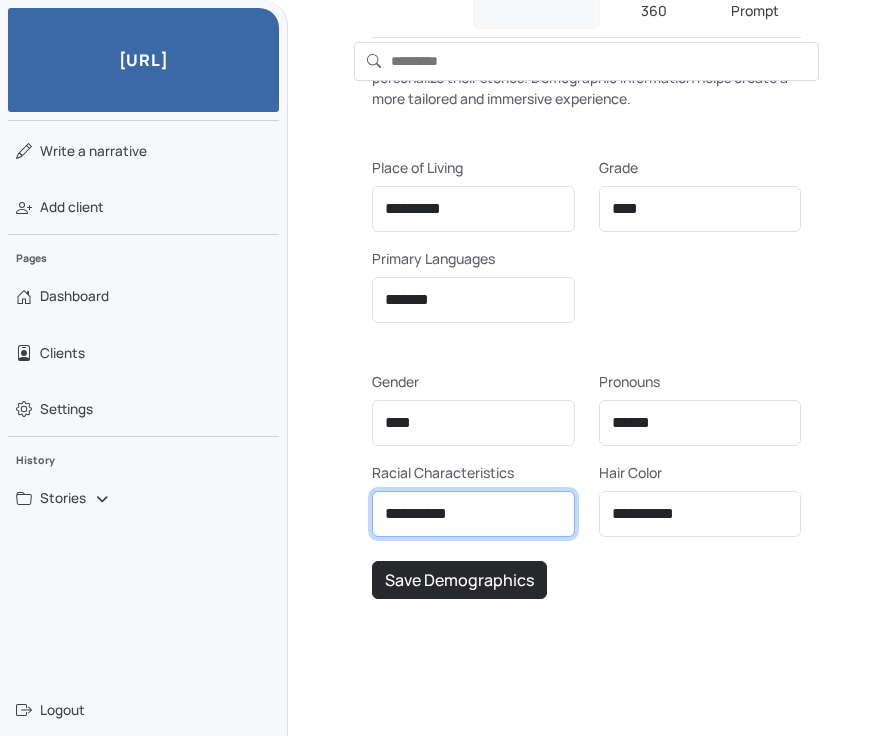 click on "**********" at bounding box center [473, 514] 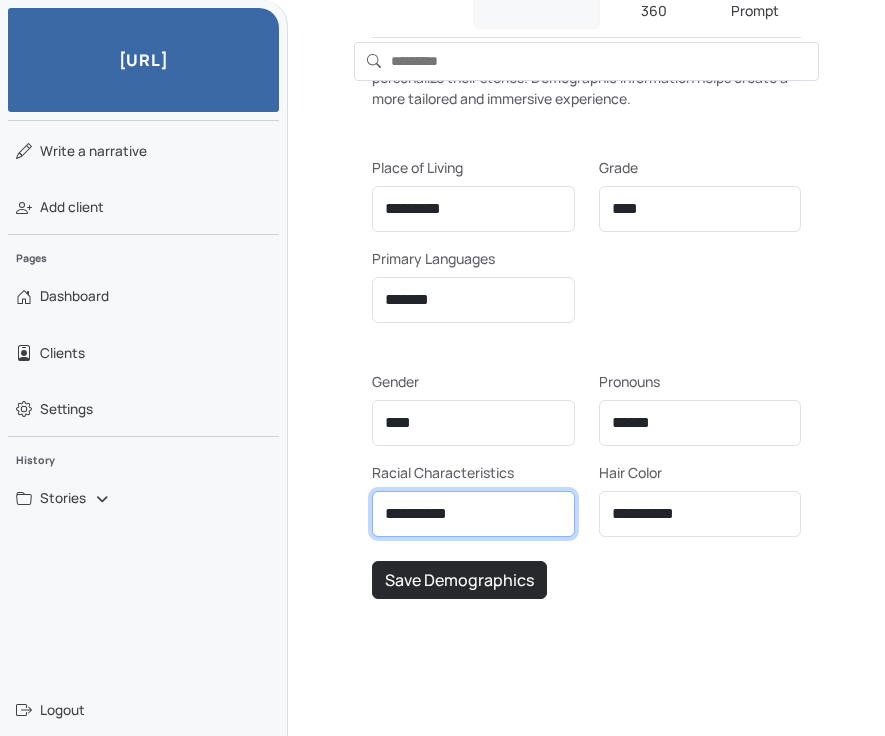 select on "**********" 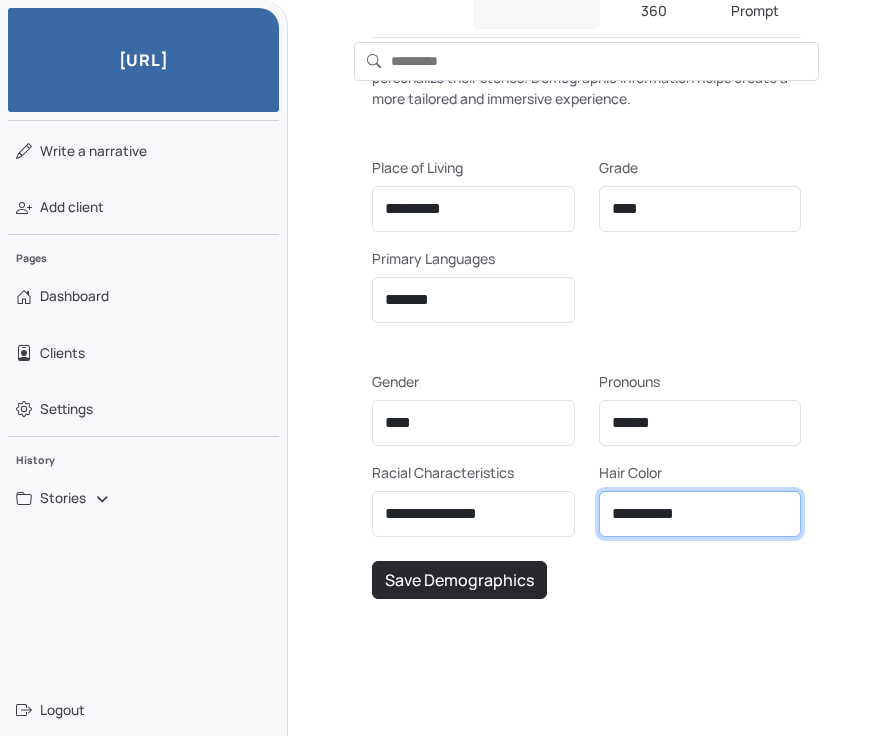 click on "**********" at bounding box center (700, 514) 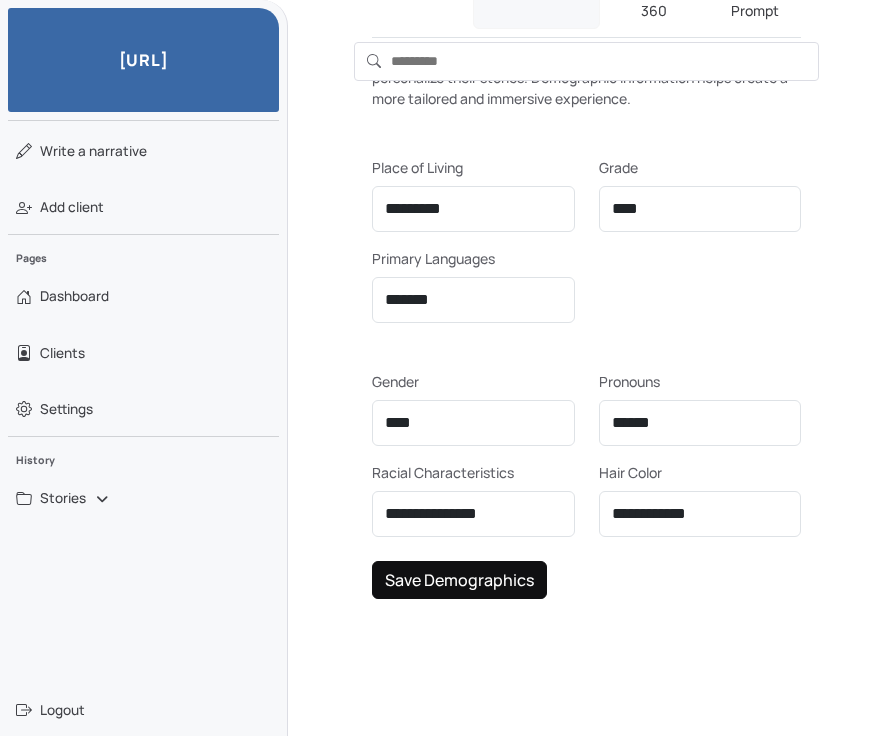 click on "Save Demographics" at bounding box center (459, 580) 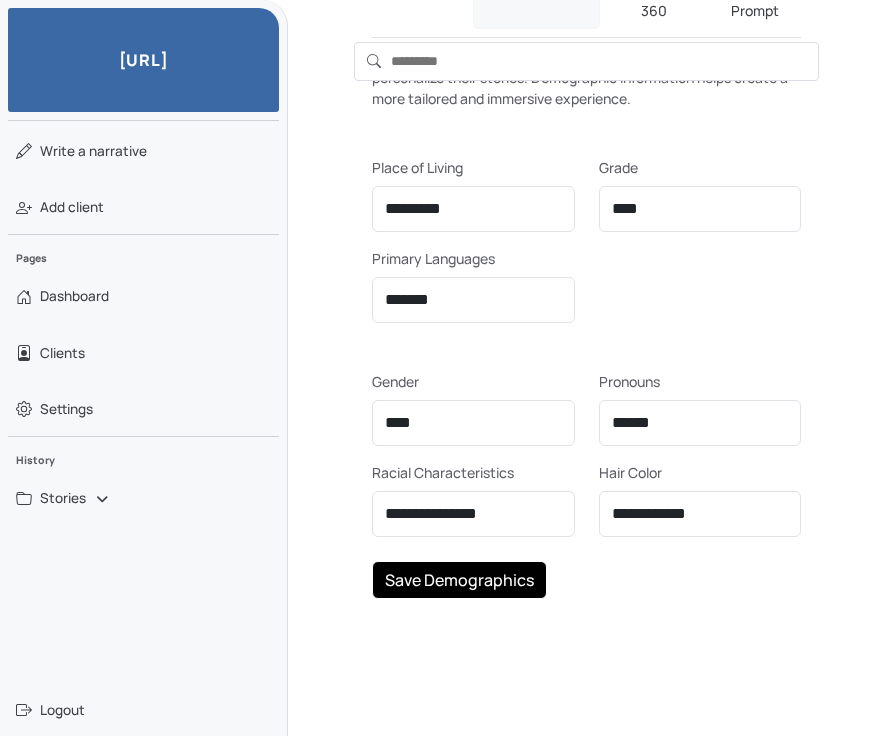 scroll, scrollTop: 0, scrollLeft: 0, axis: both 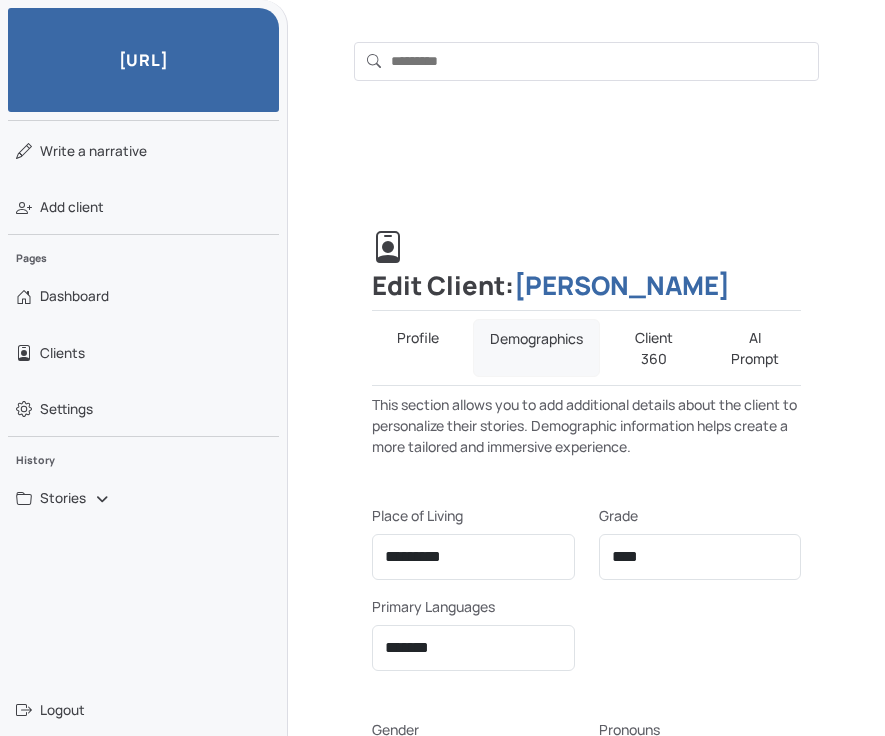 click on "Client 360" at bounding box center [654, 348] 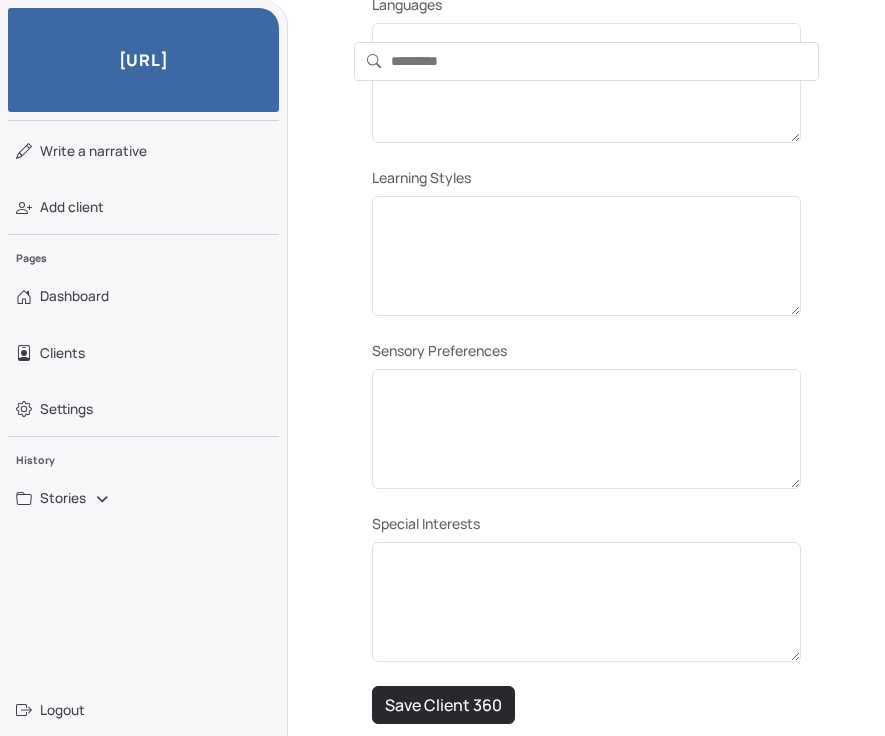 scroll, scrollTop: 1233, scrollLeft: 0, axis: vertical 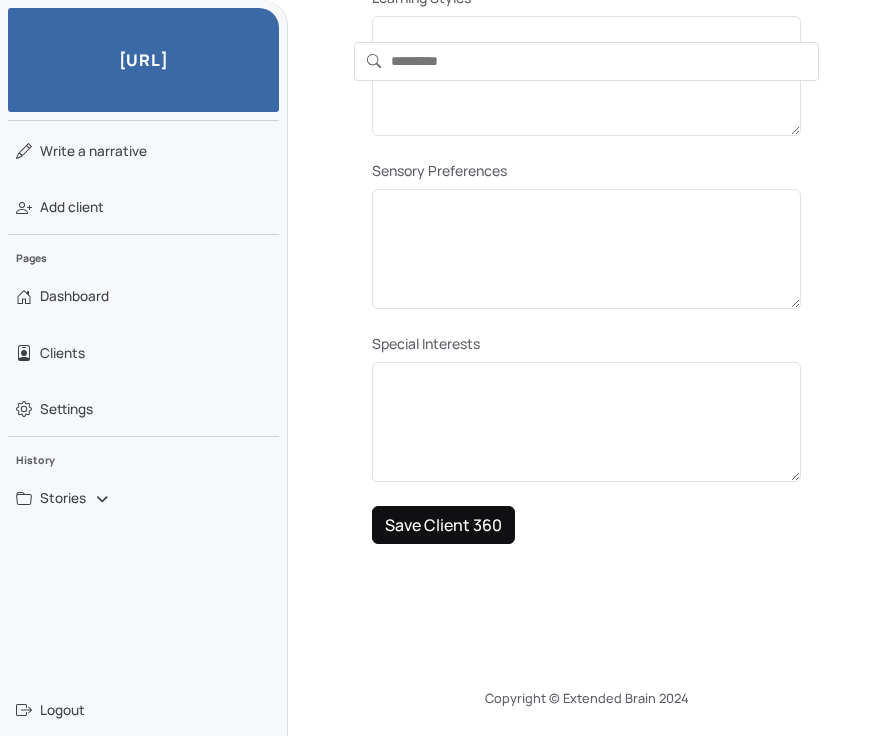 click on "Save Client 360" at bounding box center (443, 525) 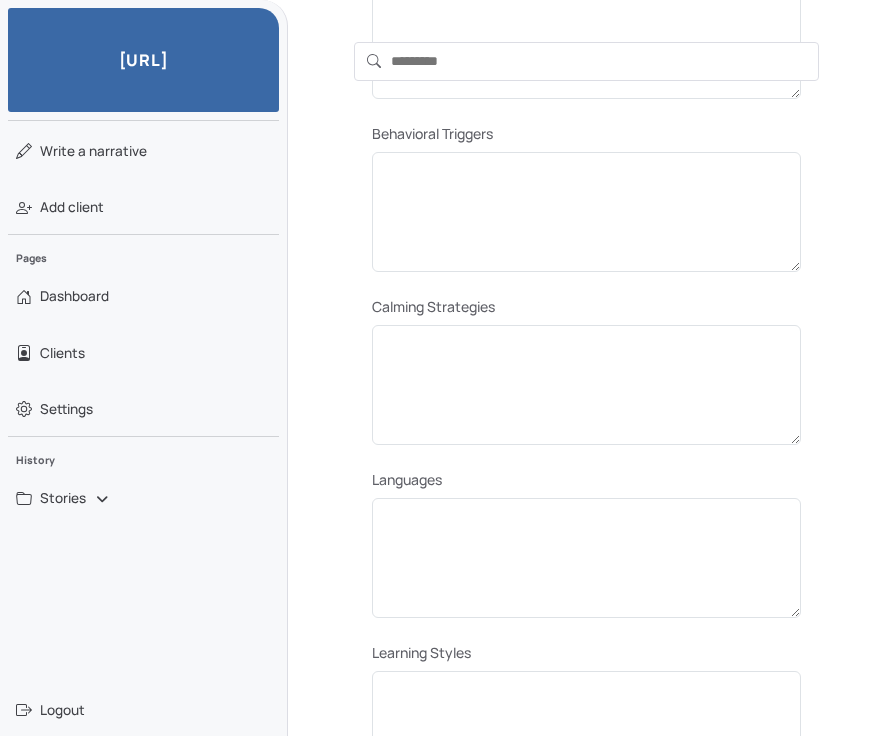scroll, scrollTop: 0, scrollLeft: 0, axis: both 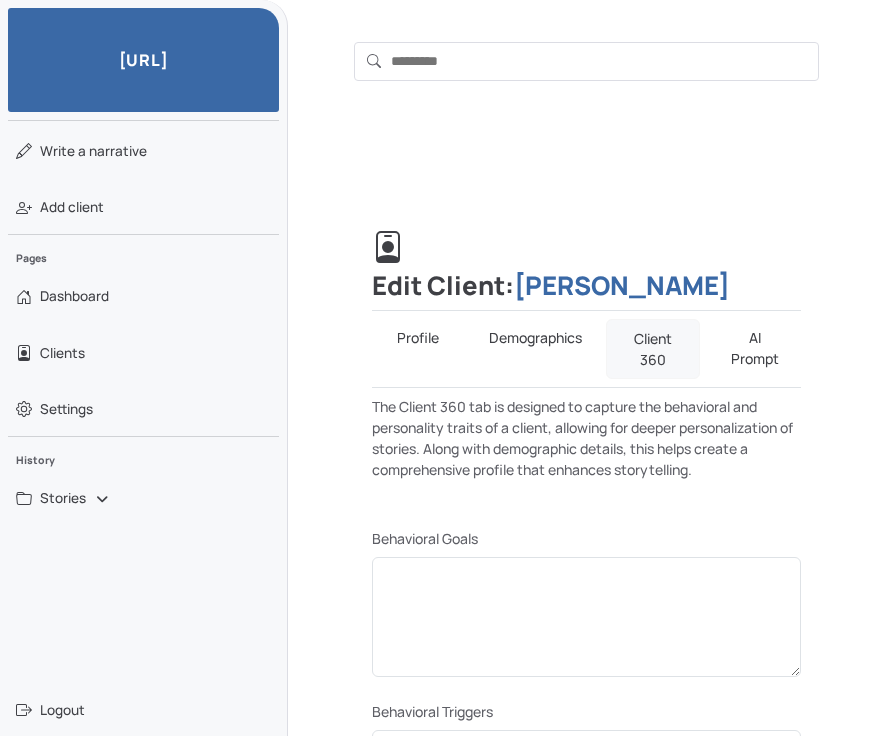click on "AI Prompt" at bounding box center [754, 349] 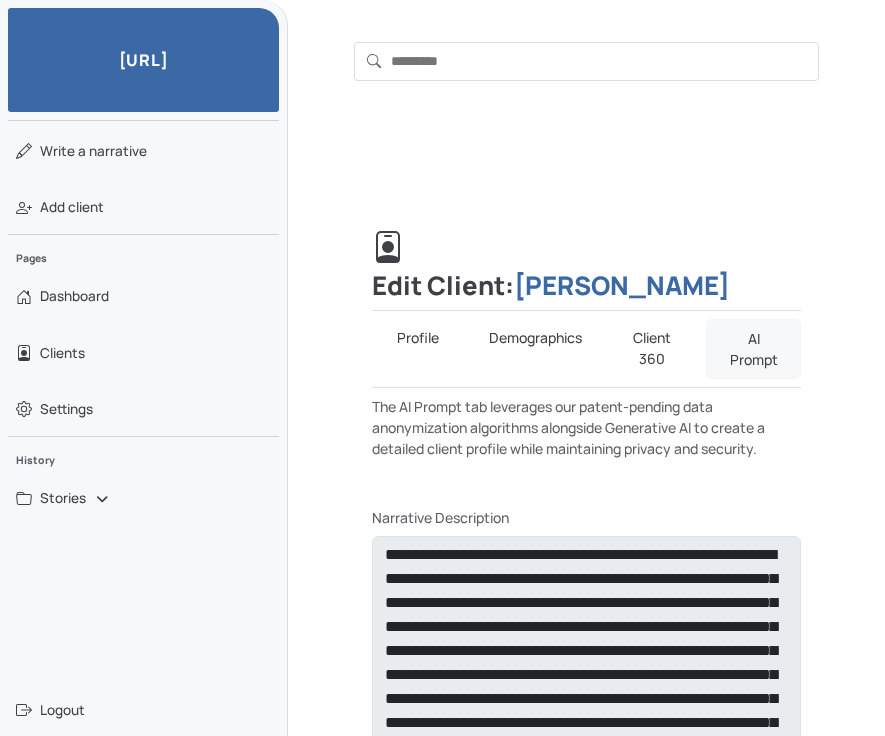 scroll, scrollTop: 62, scrollLeft: 0, axis: vertical 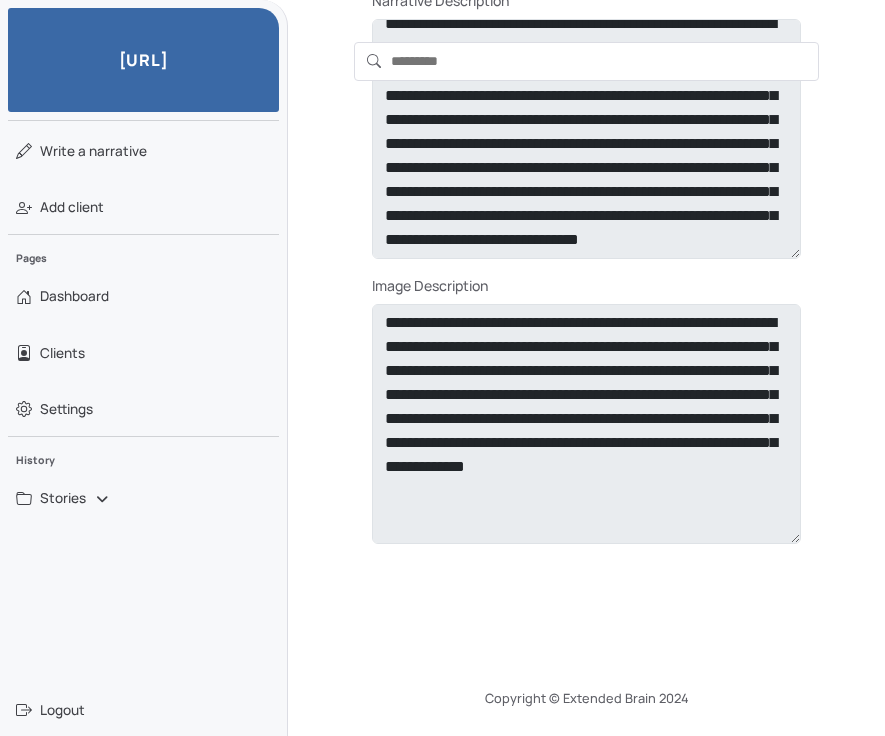 type on "**********" 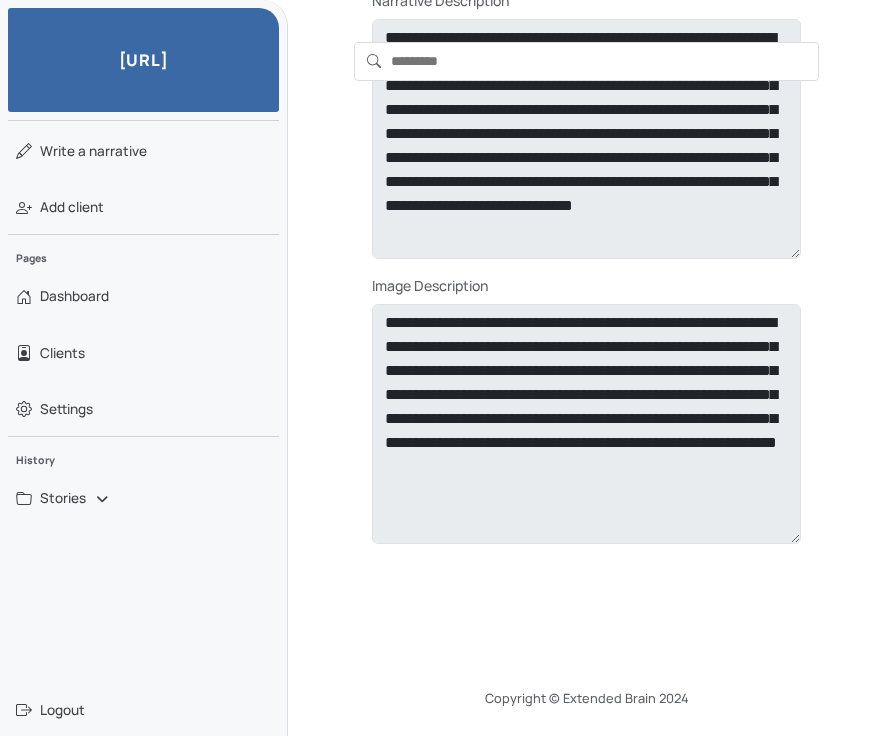 scroll, scrollTop: 14, scrollLeft: 0, axis: vertical 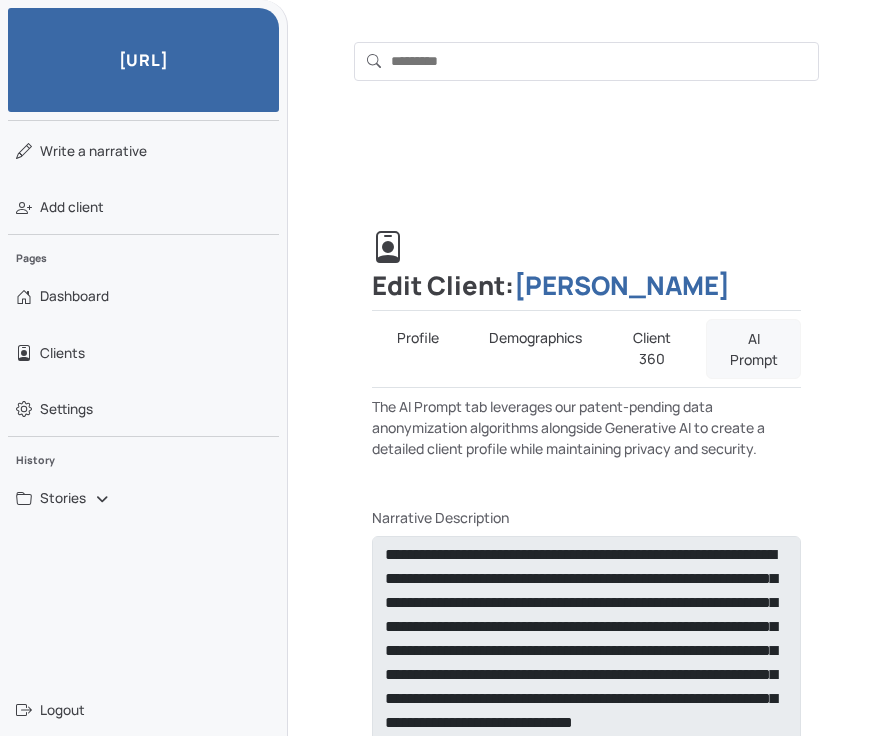 click on "Client 360" at bounding box center [652, 349] 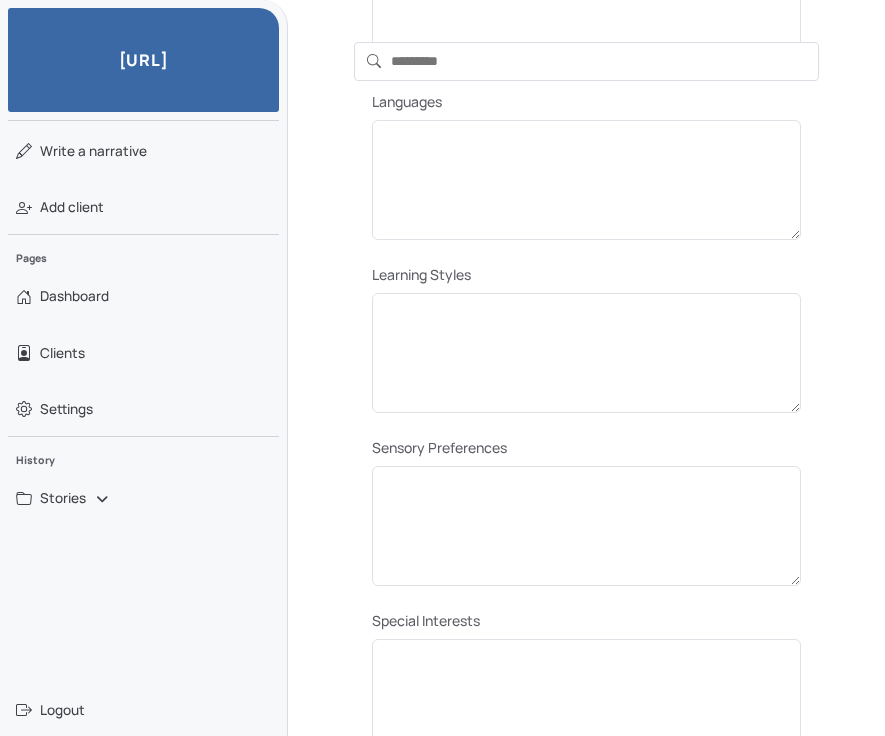 scroll, scrollTop: 948, scrollLeft: 0, axis: vertical 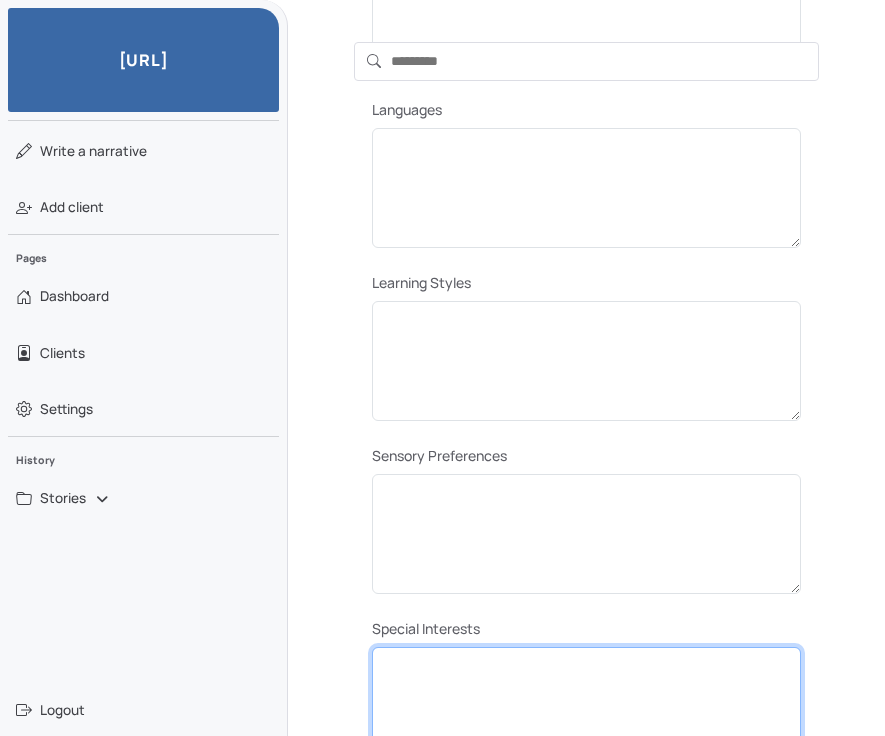 click at bounding box center (586, 707) 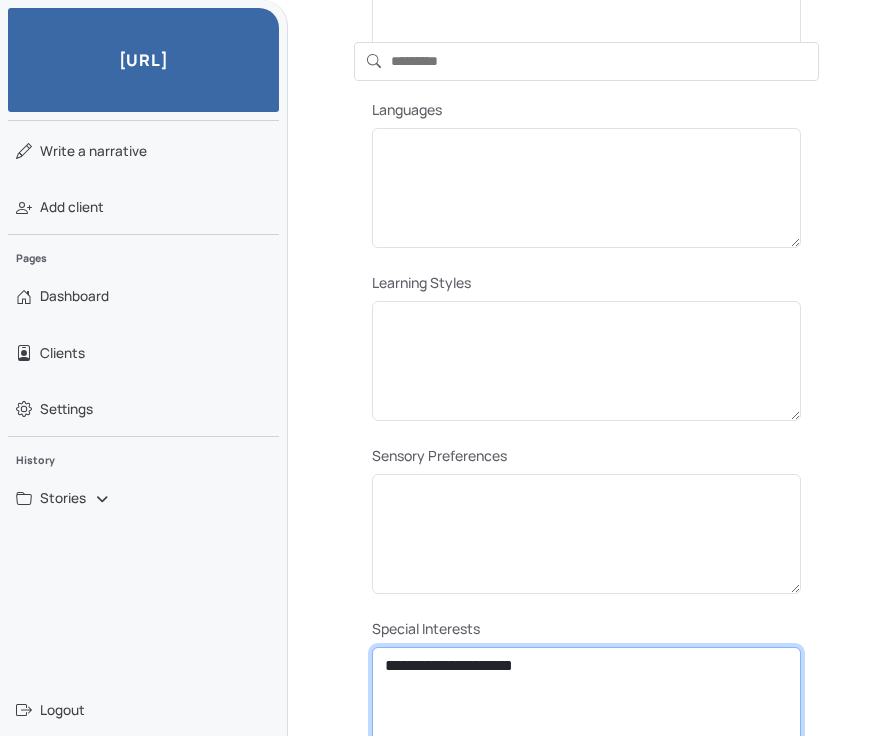 type on "**********" 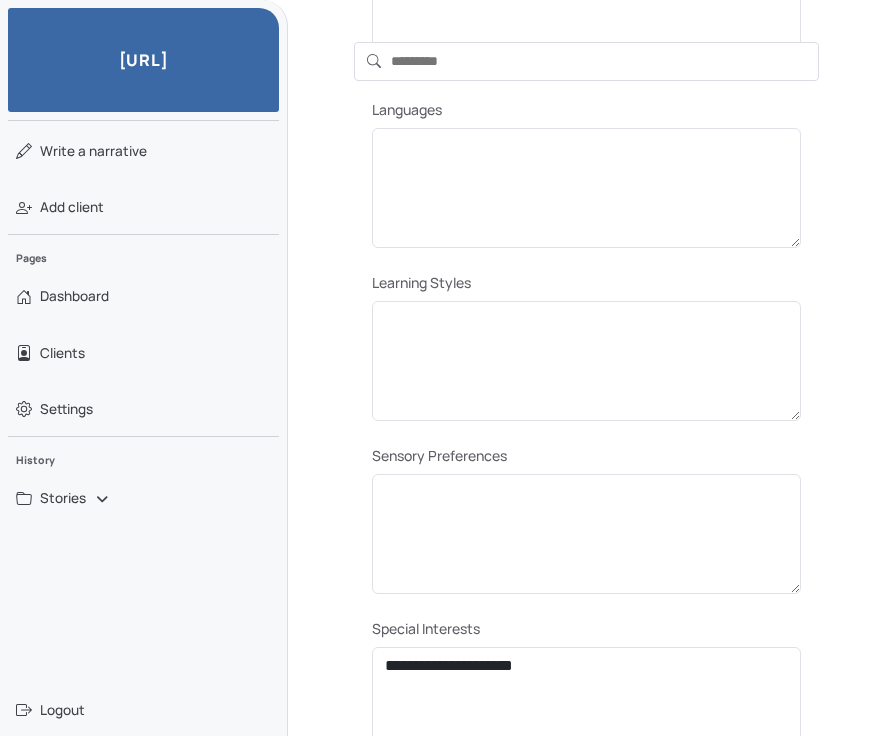 click on "**********" at bounding box center (586, 56) 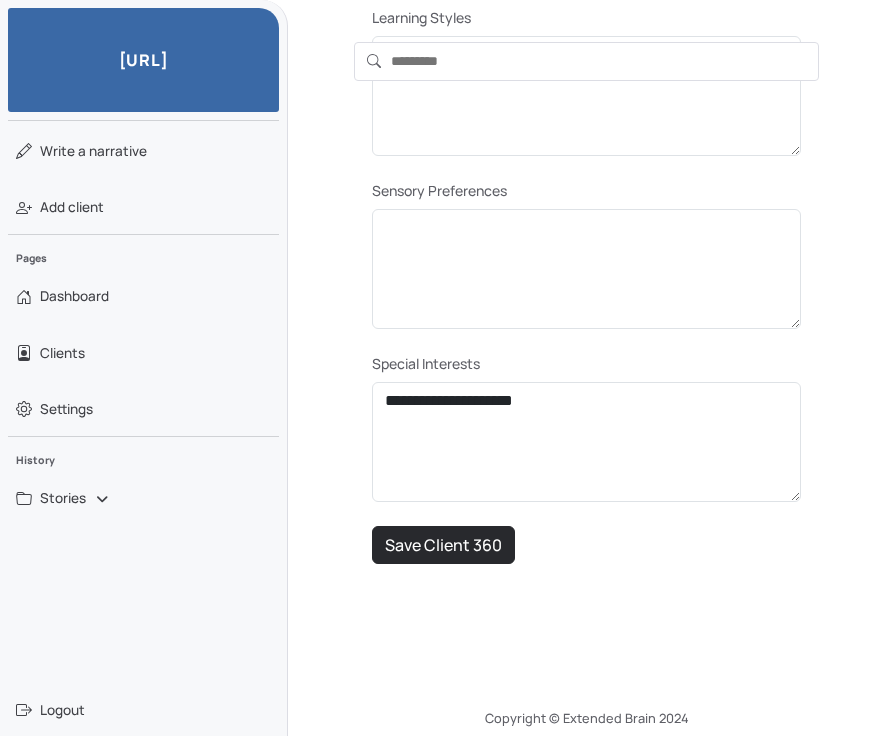 scroll, scrollTop: 1233, scrollLeft: 0, axis: vertical 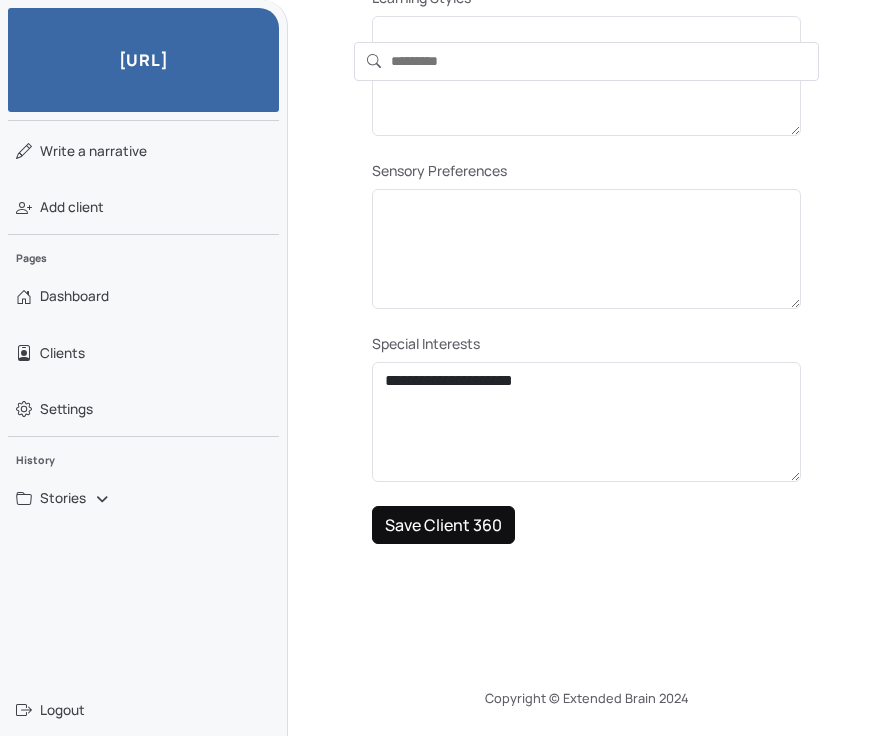 click on "Save Client 360" at bounding box center [443, 525] 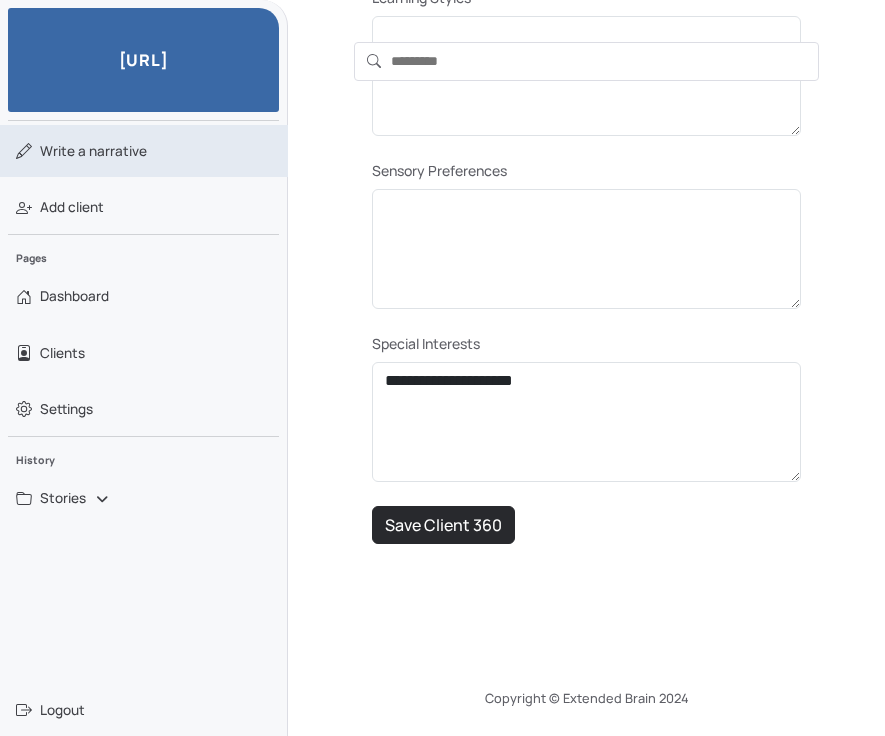 click on "Write a narrative" at bounding box center (144, 151) 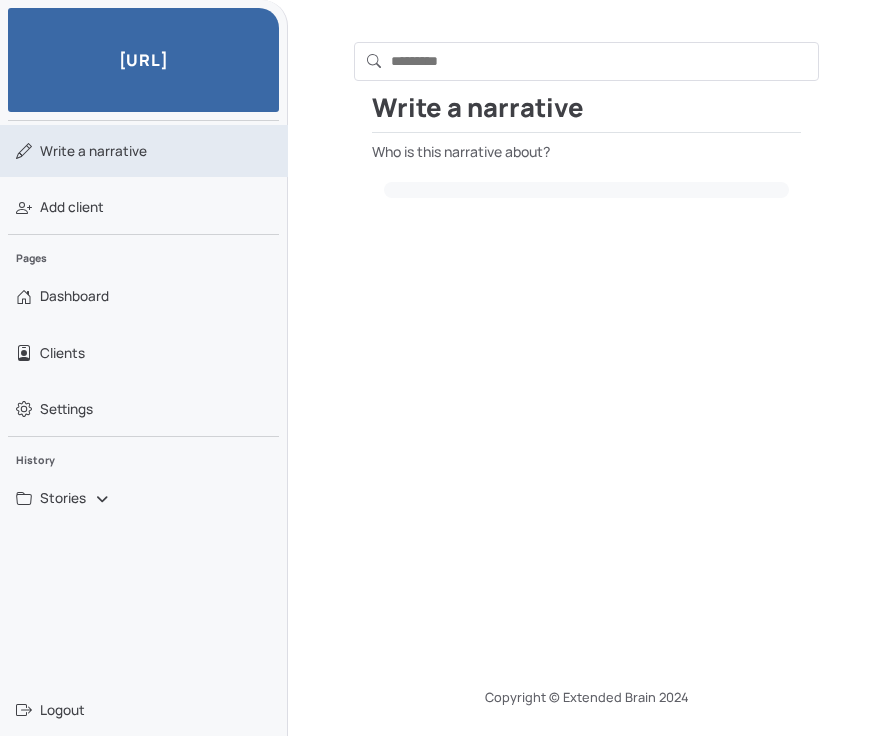 scroll, scrollTop: 158, scrollLeft: 0, axis: vertical 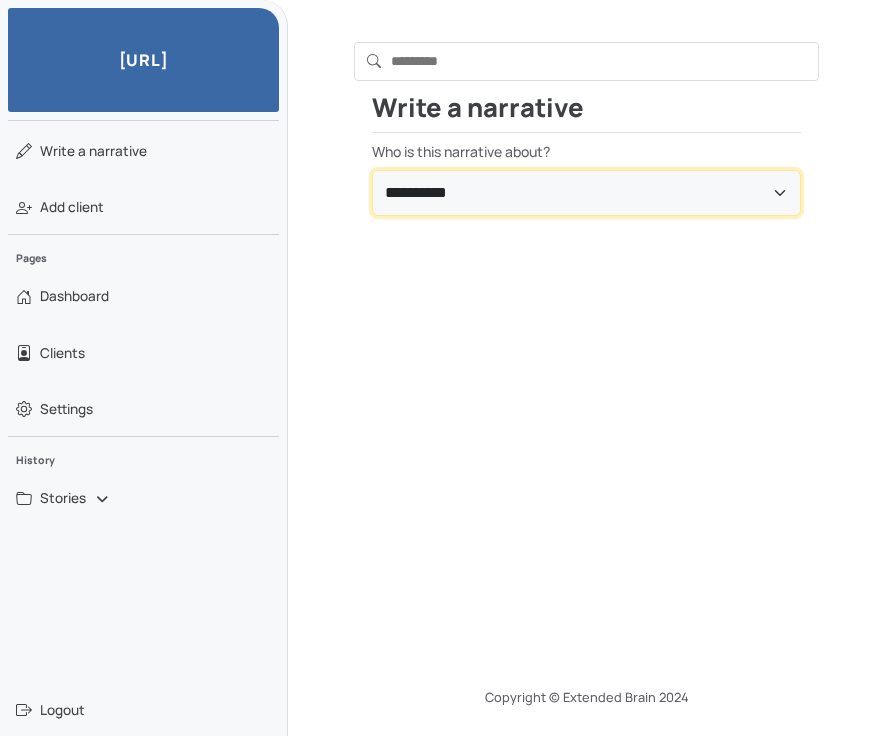 click on "**********" at bounding box center (586, 193) 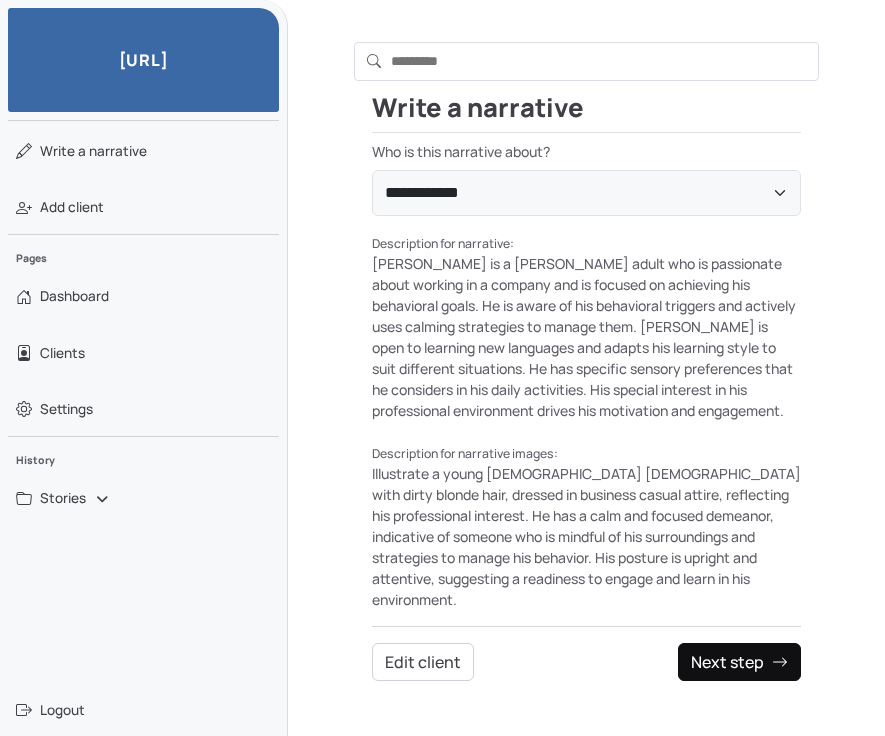 click on "Next step" at bounding box center (739, 662) 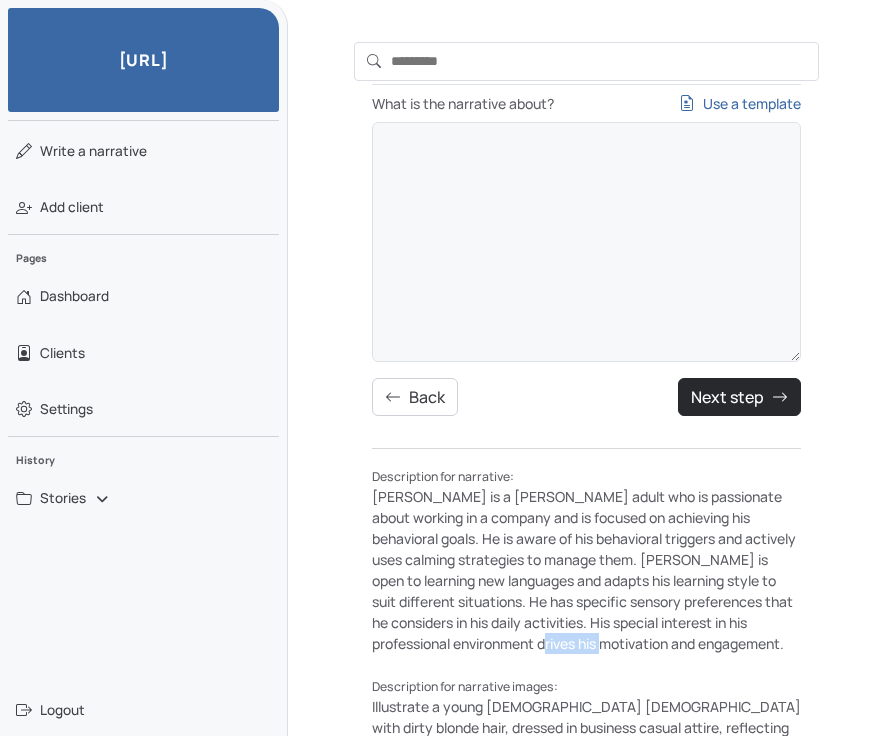 click on "Description for narrative:  Adam is a young adult who is passionate about working in a company and is focused on achieving his behavioral goals. He is aware of his behavioral triggers and actively uses calming strategies to manage them. Adam is open to learning new languages and adapts his learning style to suit different situations. He has specific sensory preferences that he considers in his daily activities. His special interest in his professional environment drives his motivation and engagement." at bounding box center [586, 559] 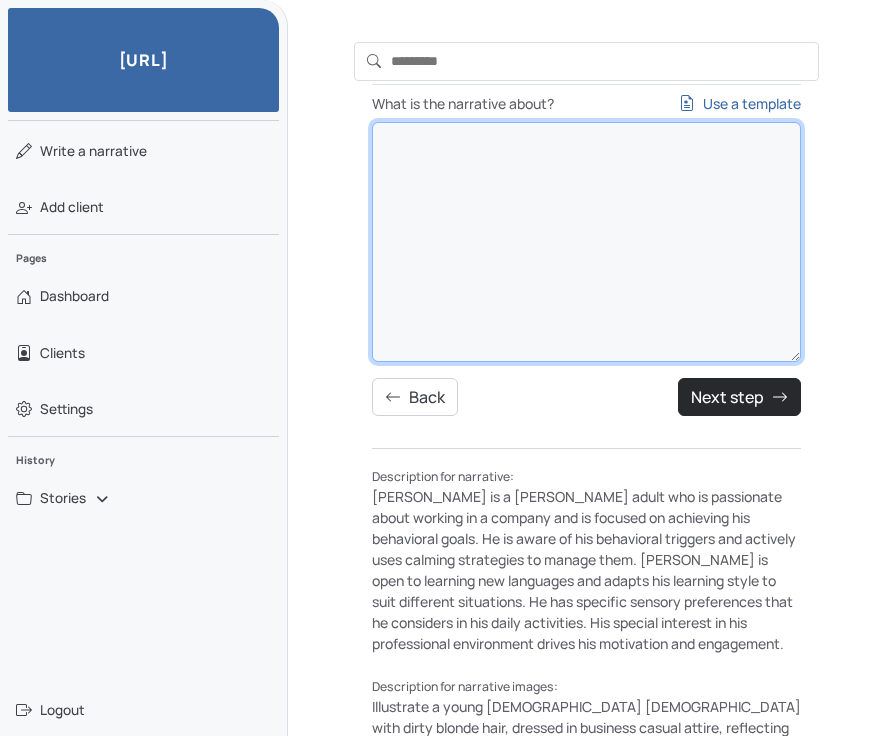 click on "What is the narrative about?   Use a template" at bounding box center (586, 242) 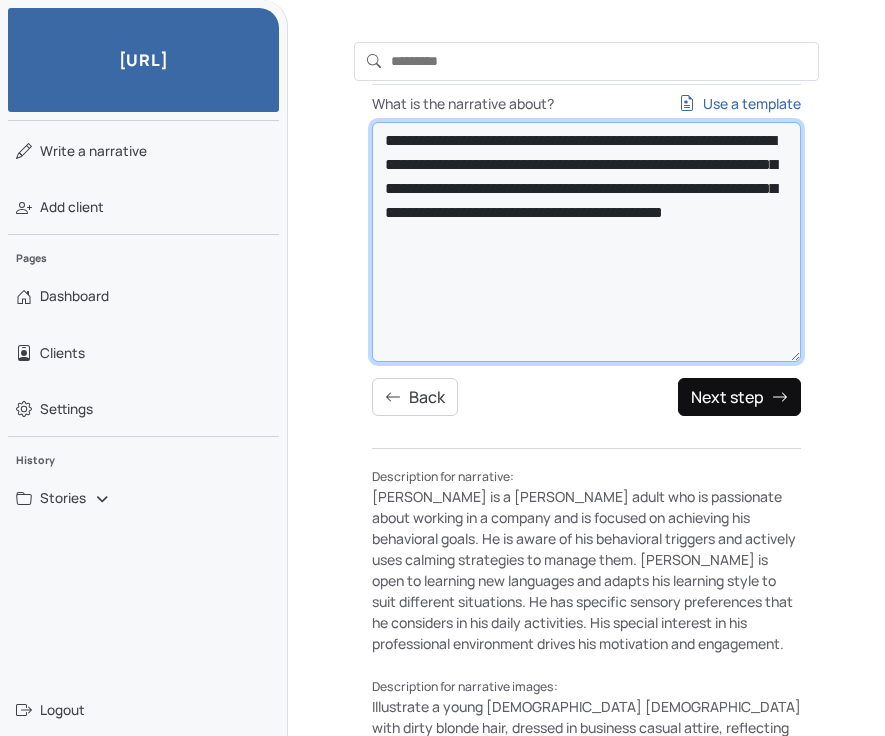 type on "**********" 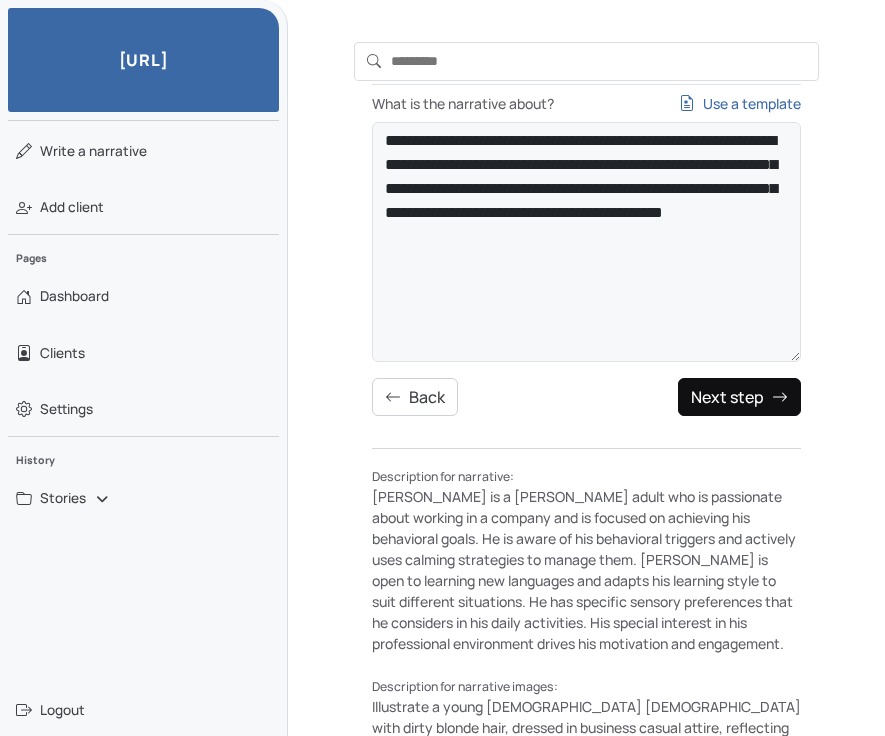 click on "Next step" at bounding box center [739, 397] 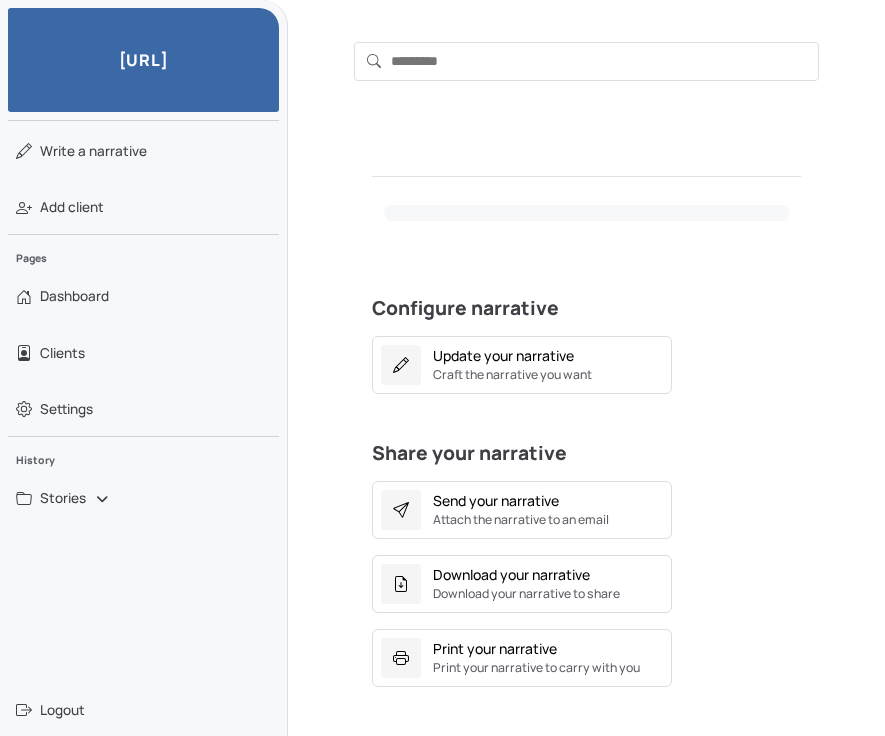 scroll, scrollTop: 158, scrollLeft: 0, axis: vertical 